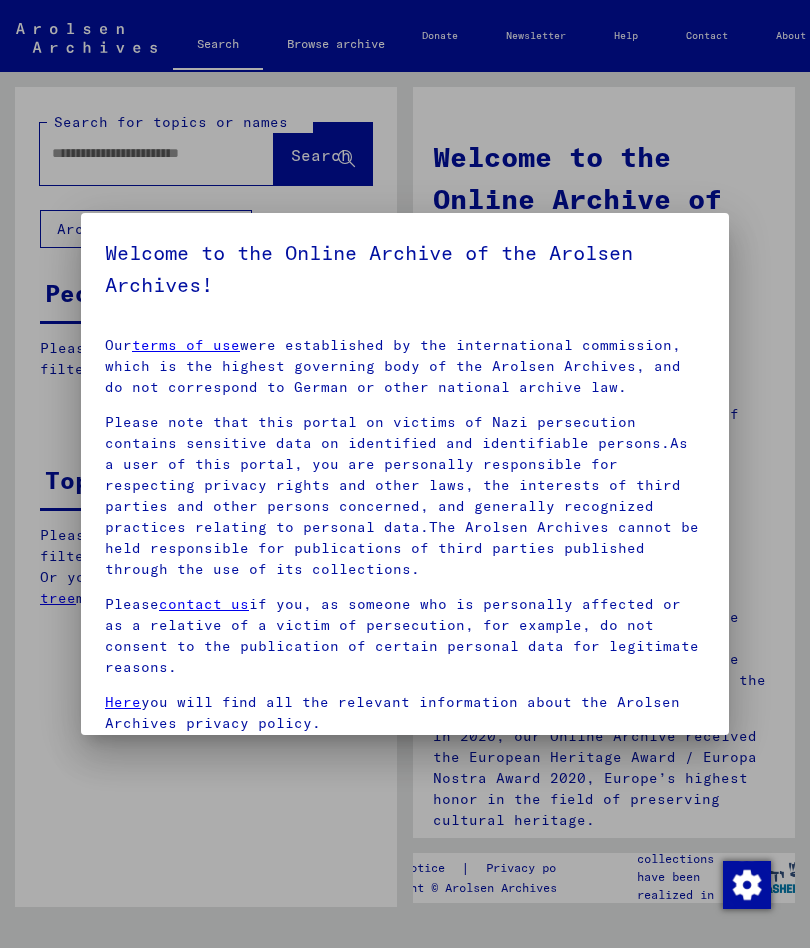 scroll, scrollTop: 0, scrollLeft: 0, axis: both 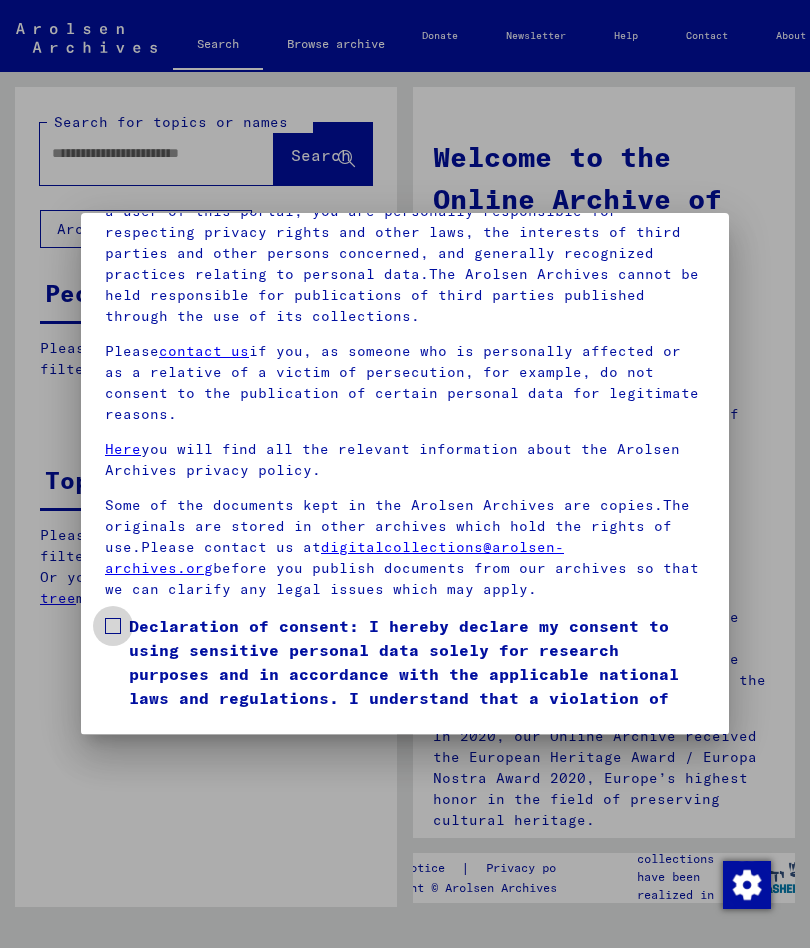 click at bounding box center [113, 626] 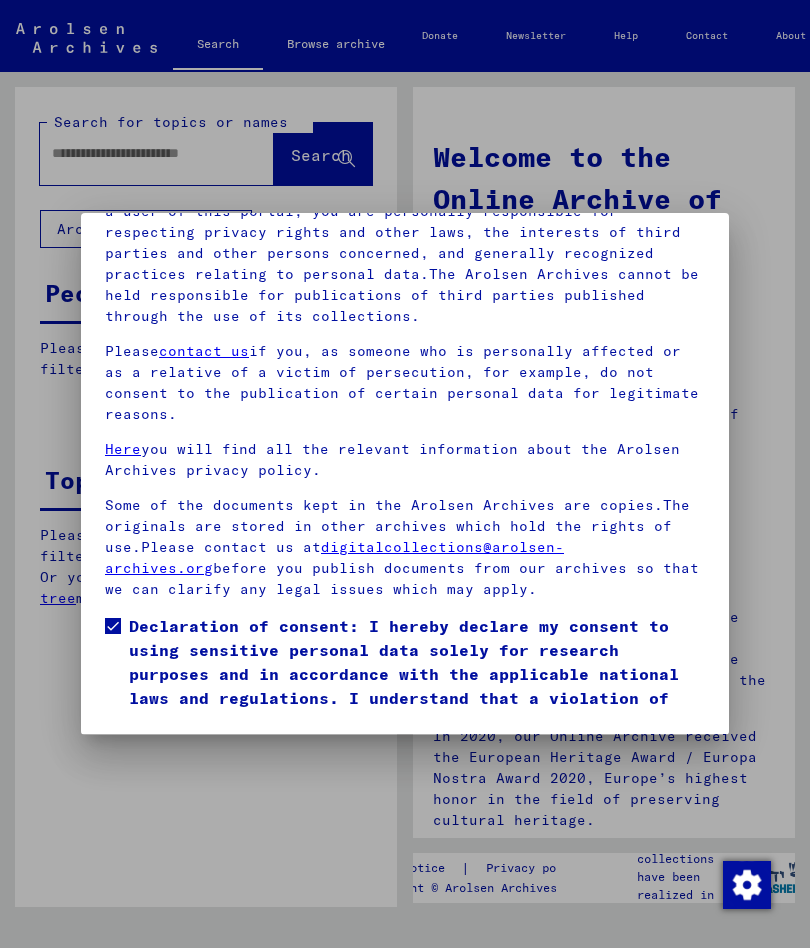 click on "I agree" at bounding box center (153, 787) 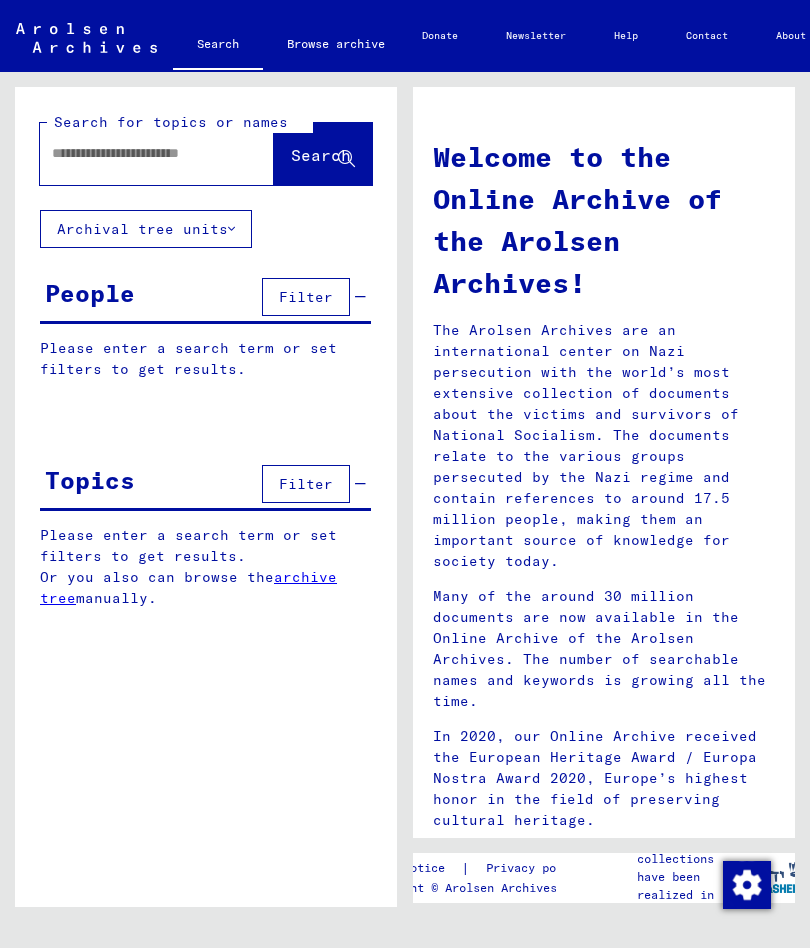 click 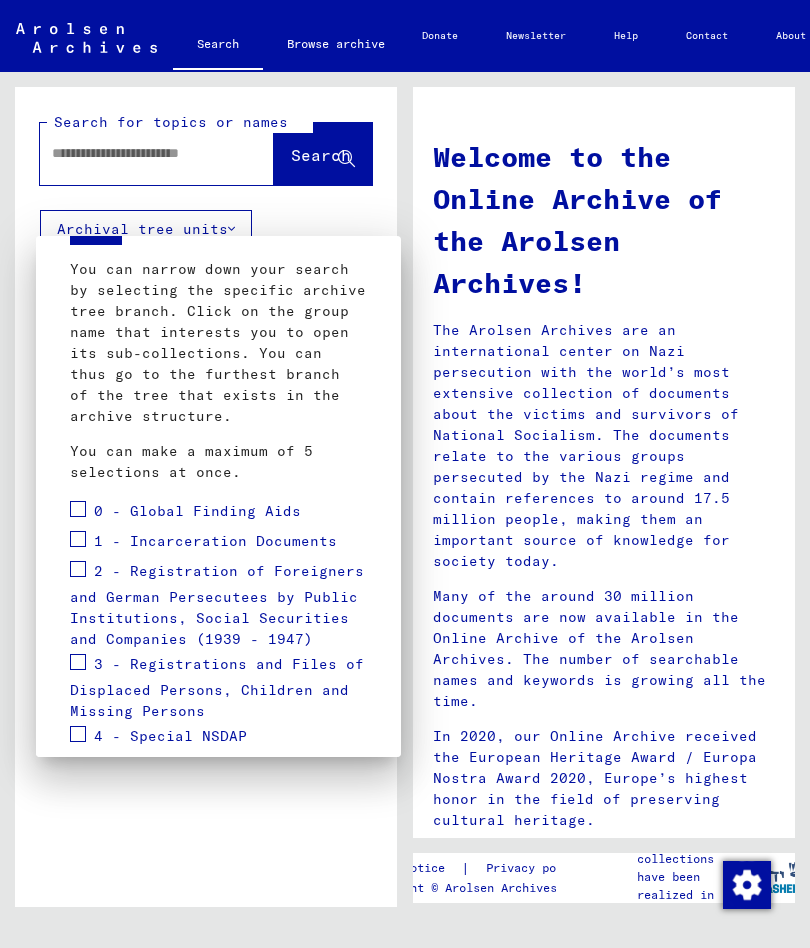 scroll, scrollTop: 99, scrollLeft: 0, axis: vertical 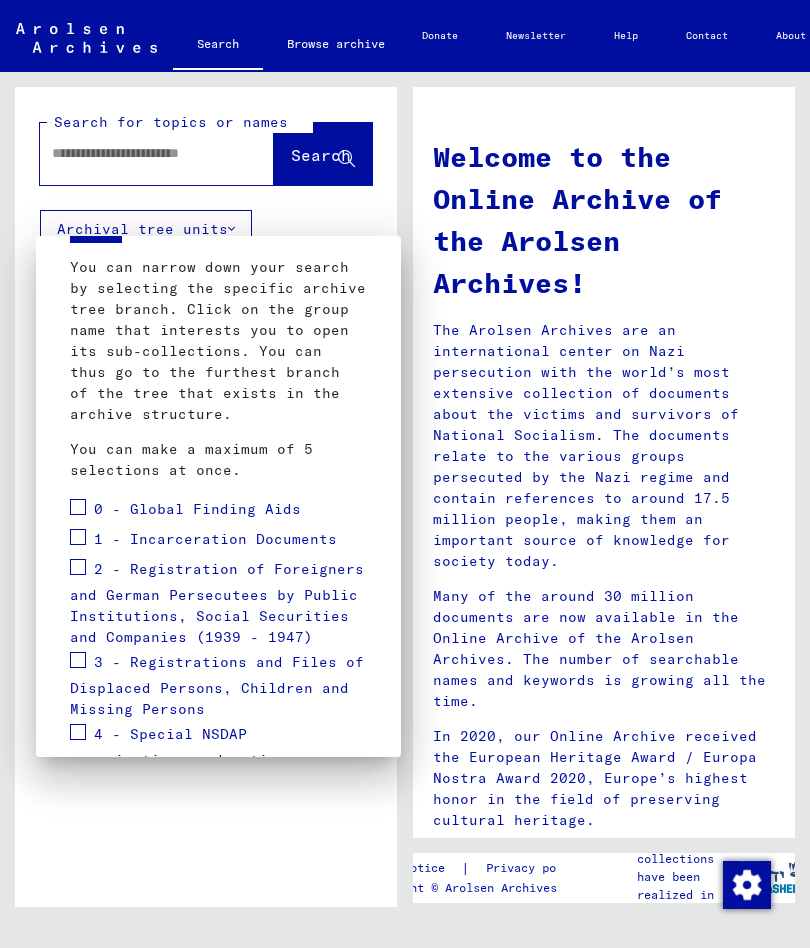 click at bounding box center [78, 660] 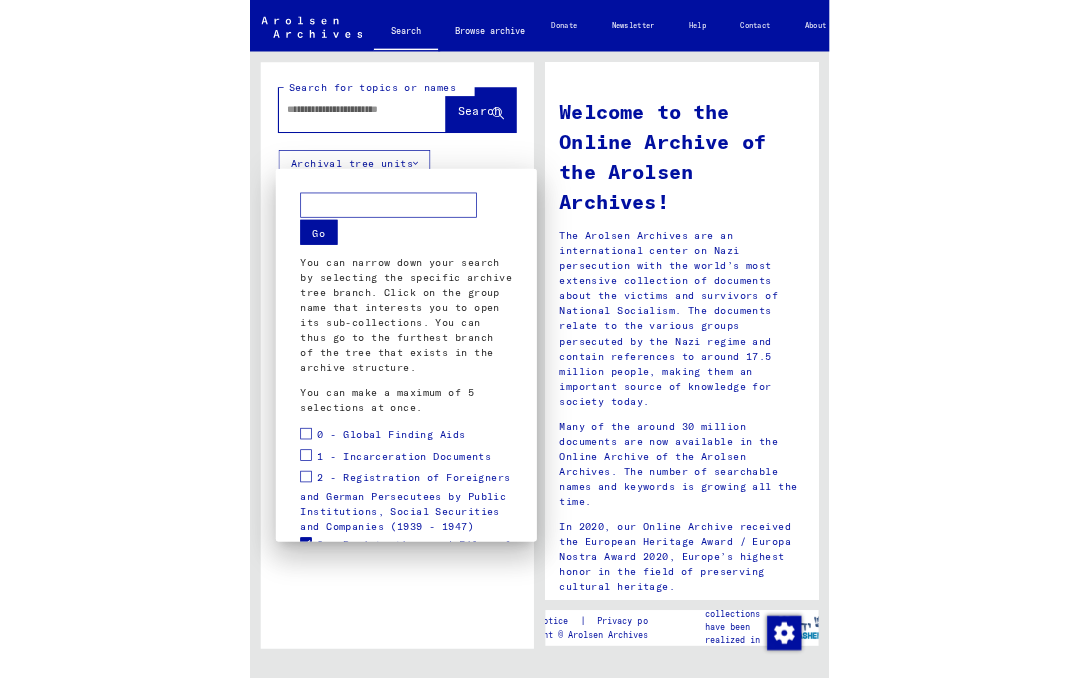 scroll, scrollTop: 0, scrollLeft: 0, axis: both 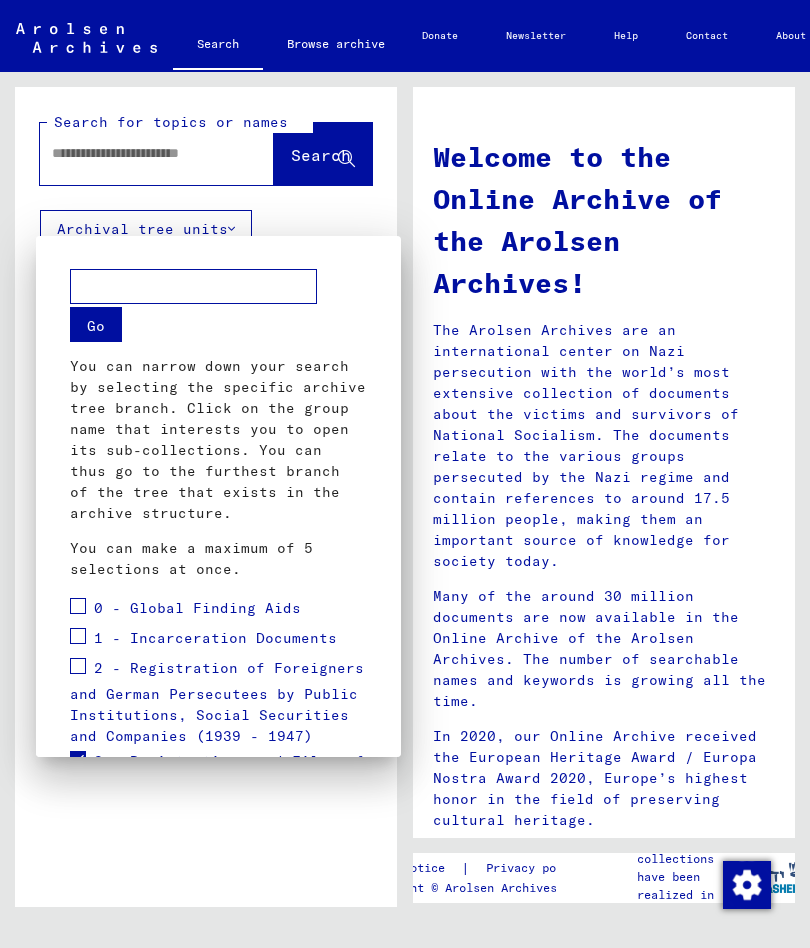 click at bounding box center [405, 474] 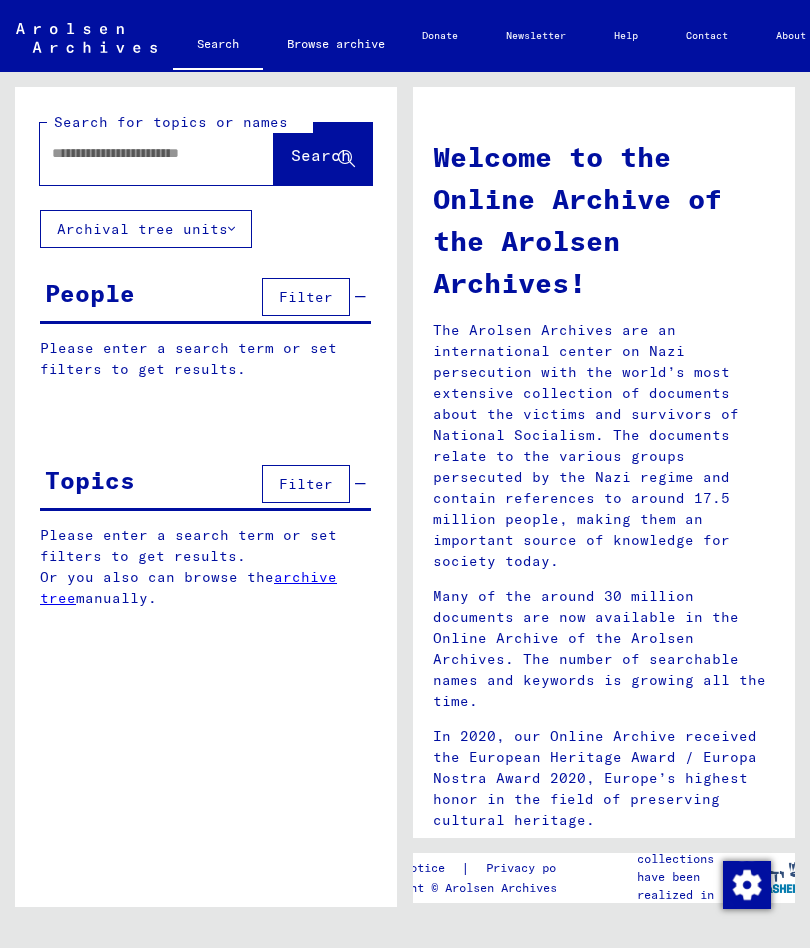 click on "Filter" at bounding box center (306, 297) 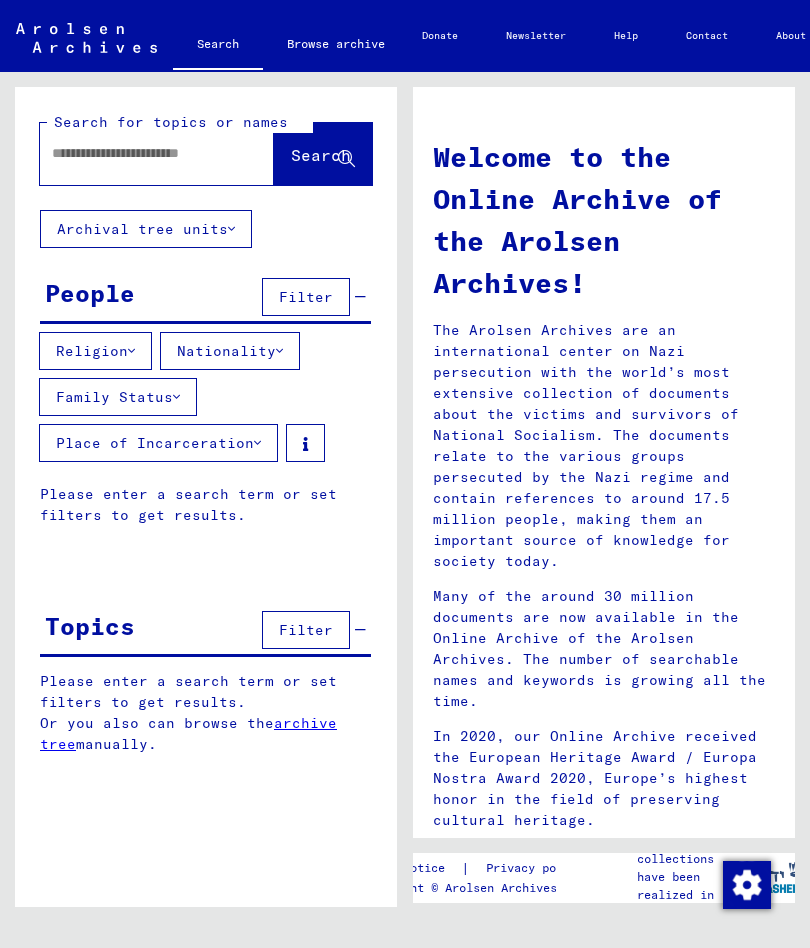 click at bounding box center [279, 351] 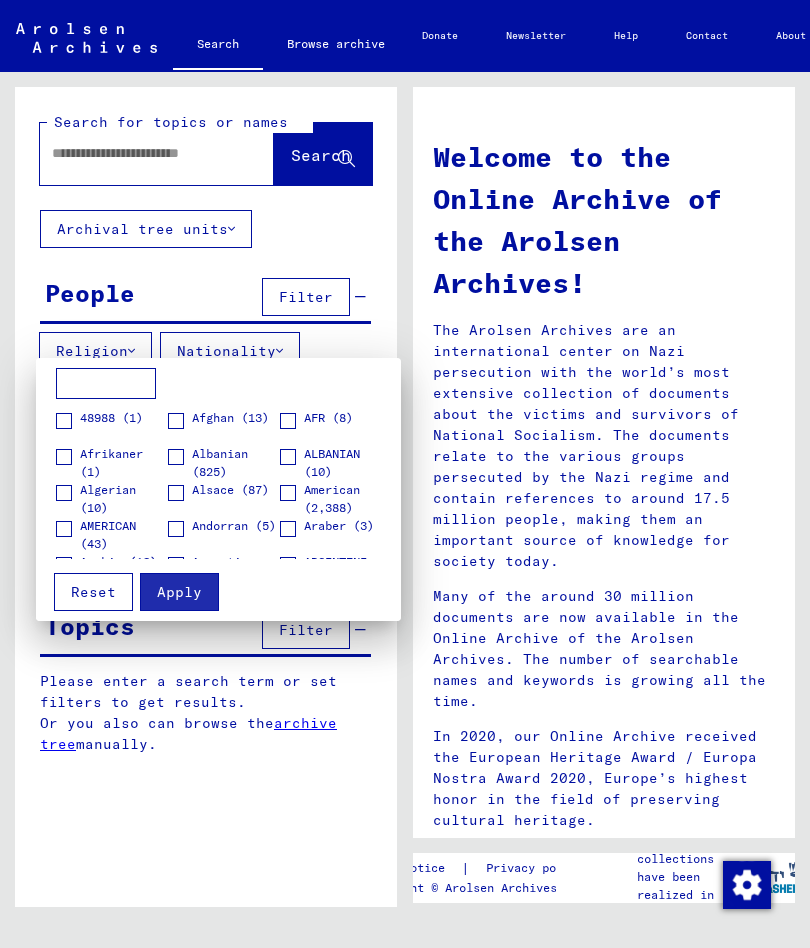 click at bounding box center (106, 384) 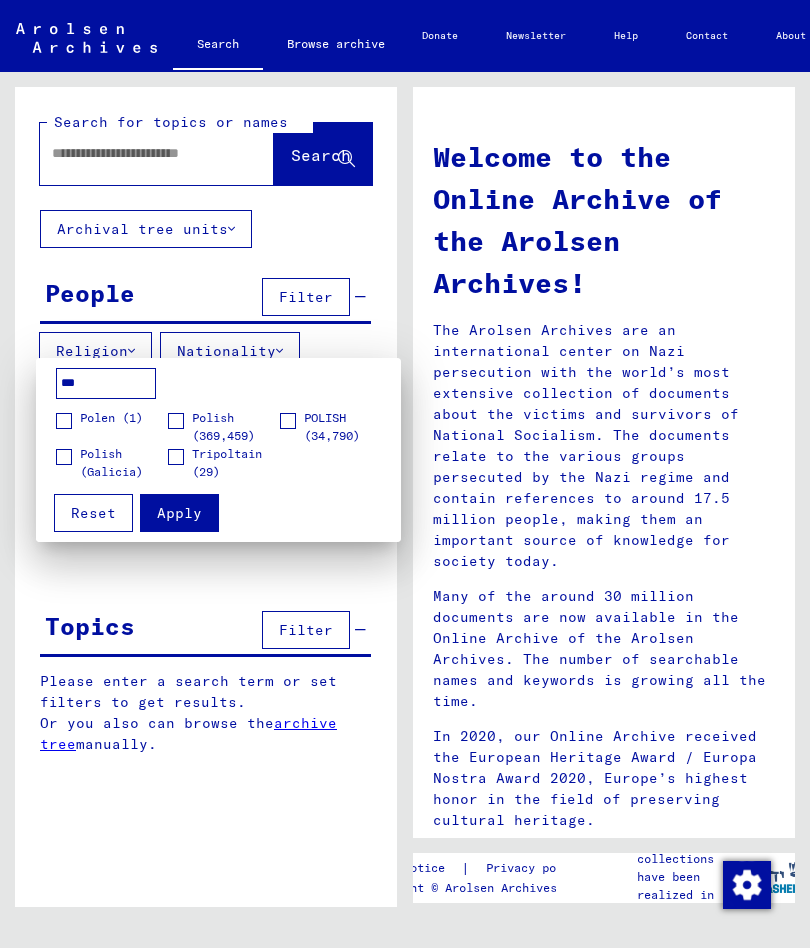 type on "***" 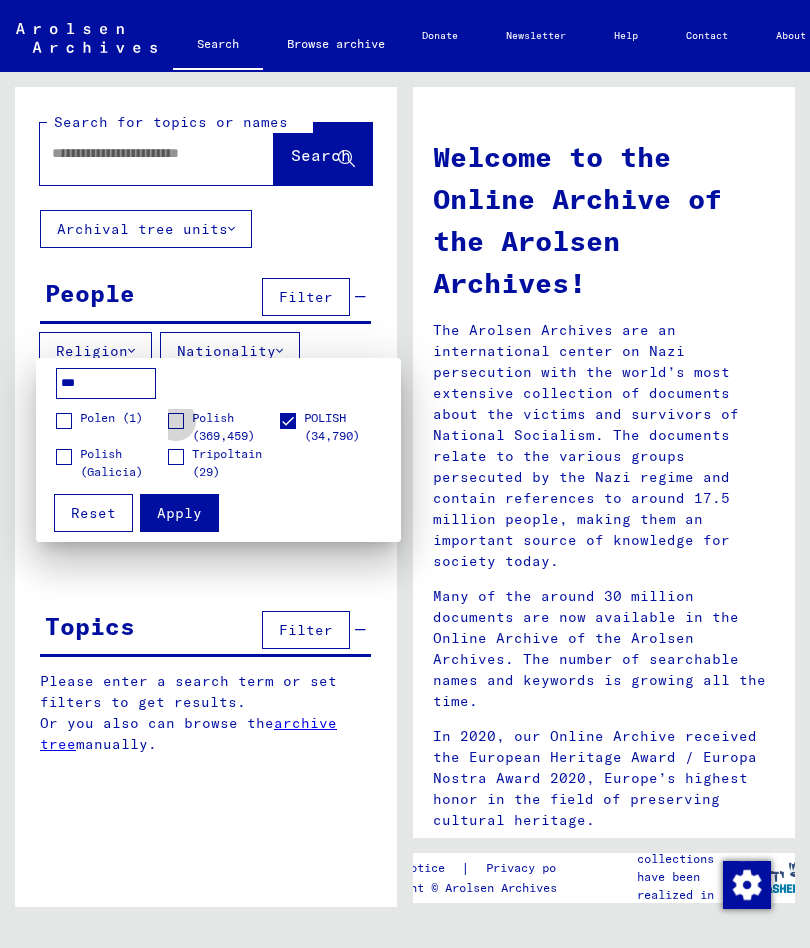 click on "Polish (369,459)" at bounding box center [223, 427] 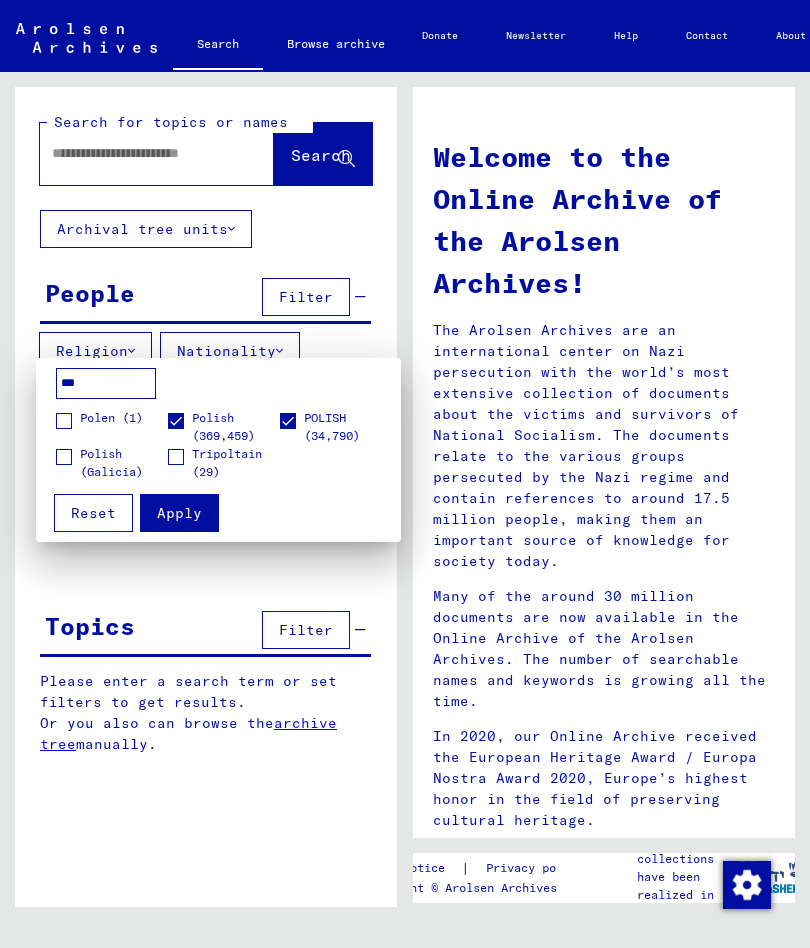 click on "***   Polen (1)    Polish (369,459)    POLISH (34,790)    Polish ([REGION]) (4,786)    Tripoltain (29)" at bounding box center [218, 424] 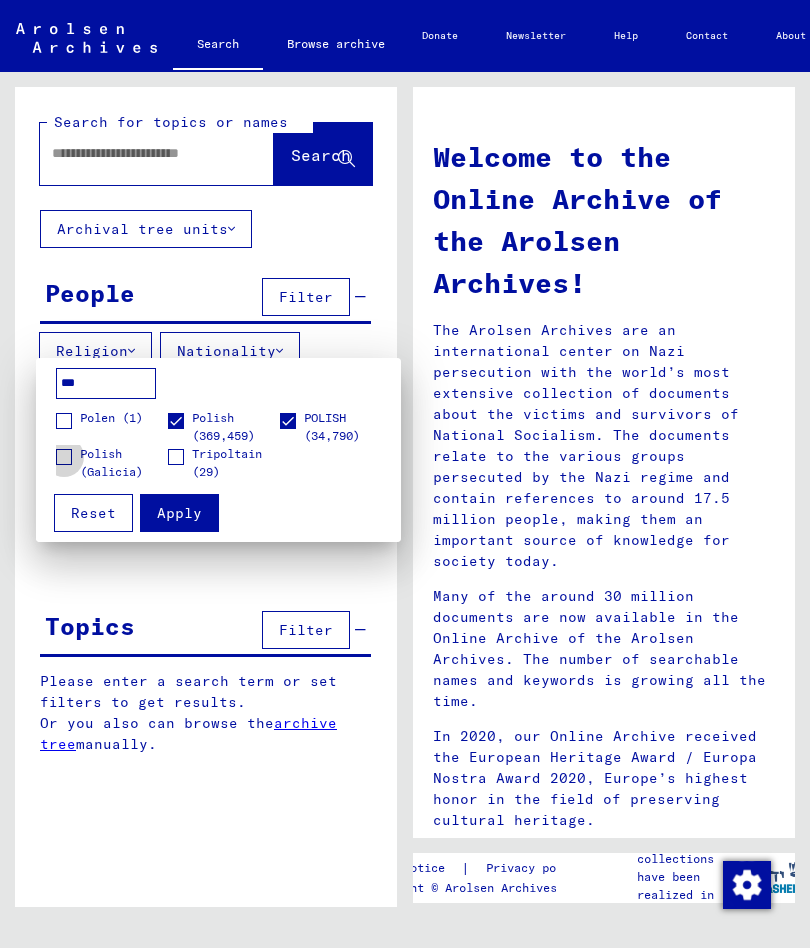 click at bounding box center (64, 457) 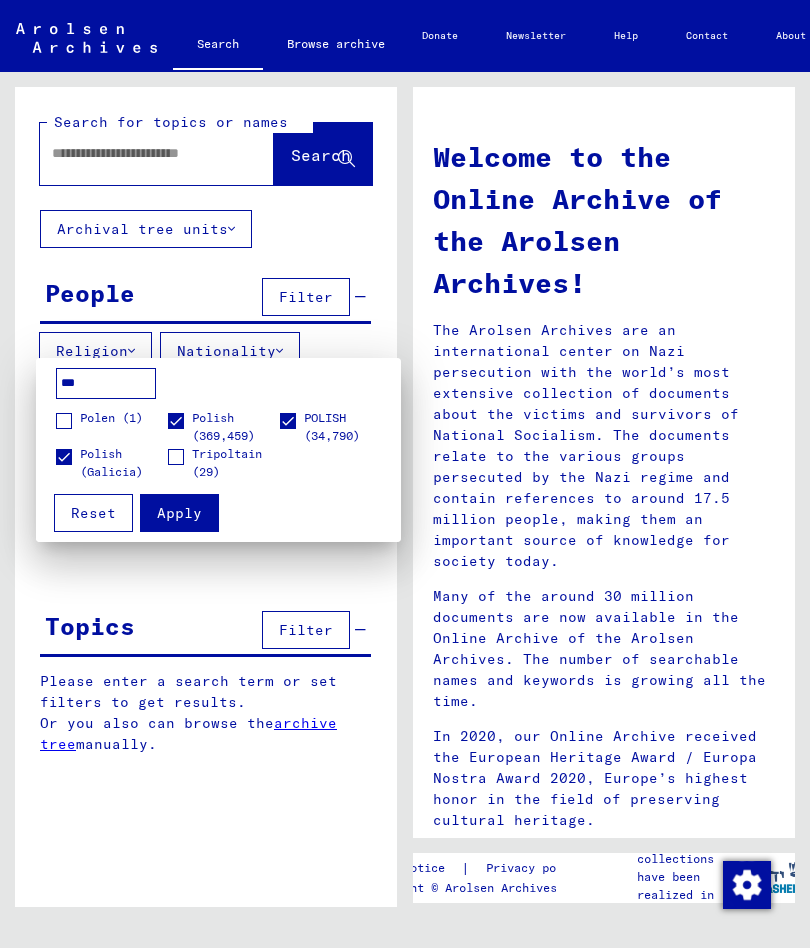 click on "Apply" at bounding box center [179, 513] 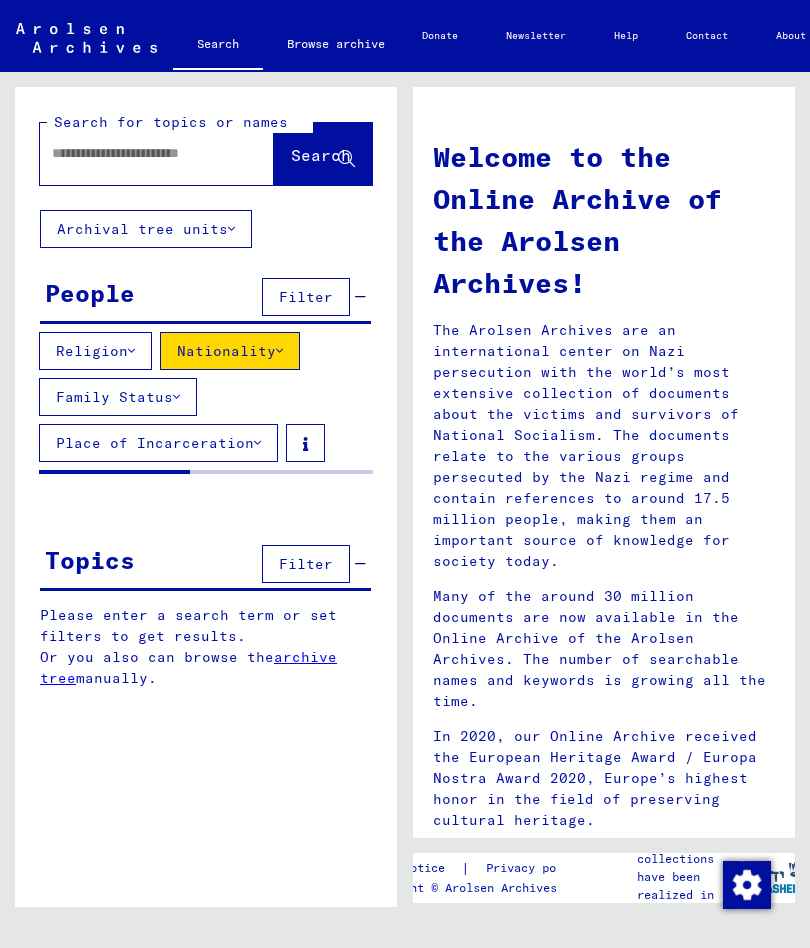 click on "Family Status" at bounding box center (118, 397) 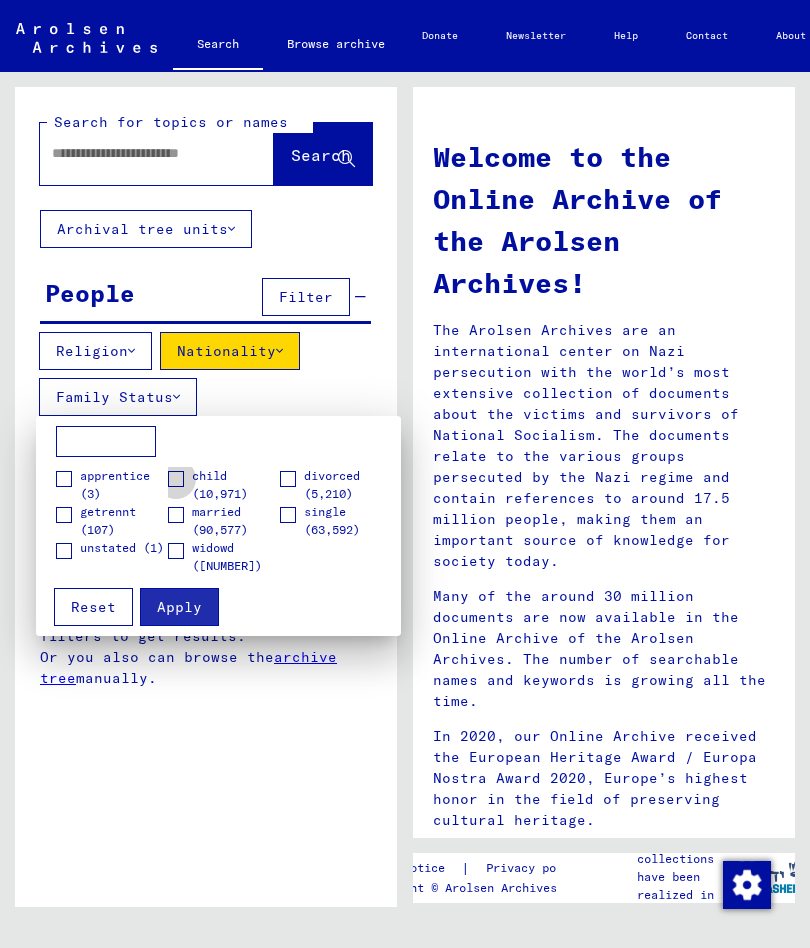 click on "child (10,971)" at bounding box center (223, 485) 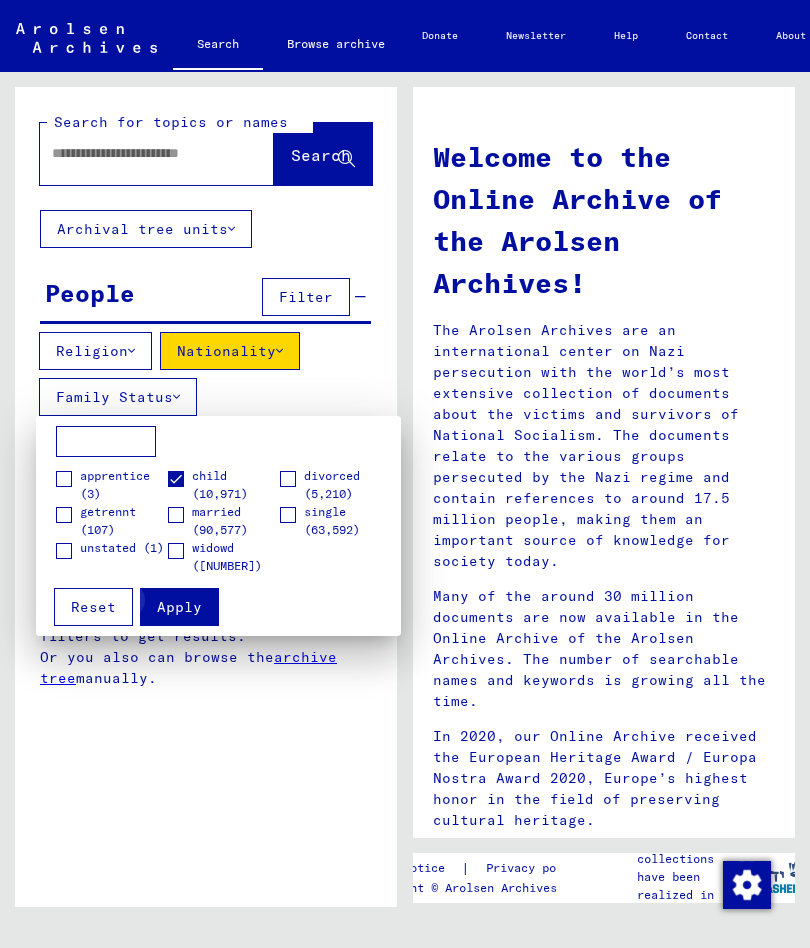 click on "Apply" at bounding box center (179, 607) 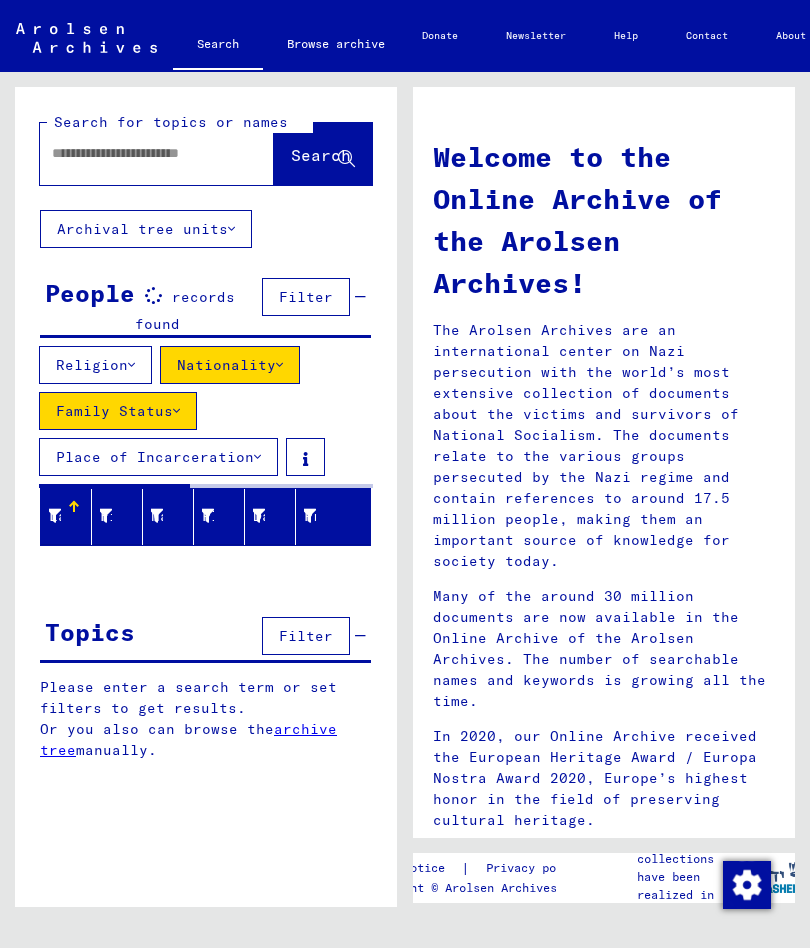 click at bounding box center (133, 153) 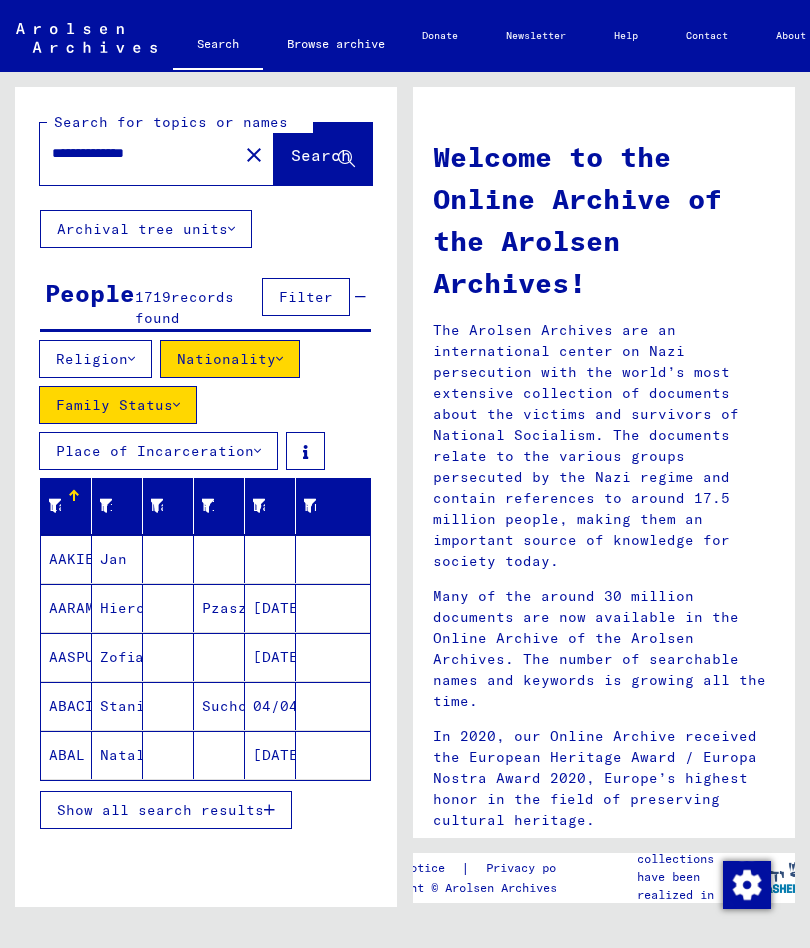 type on "**********" 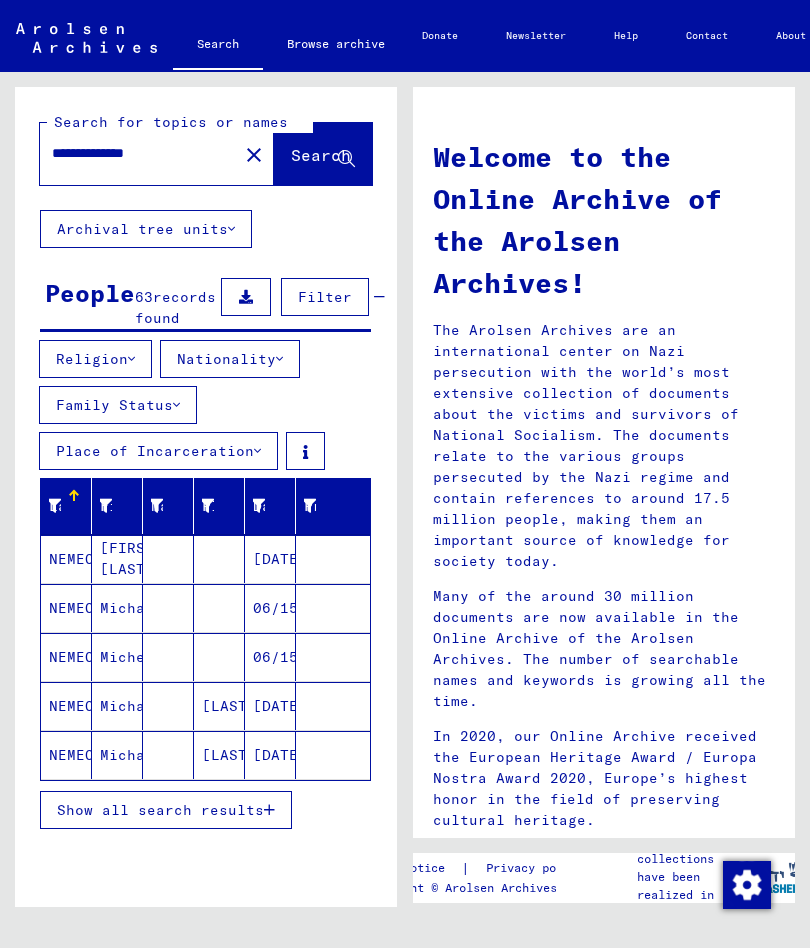 click 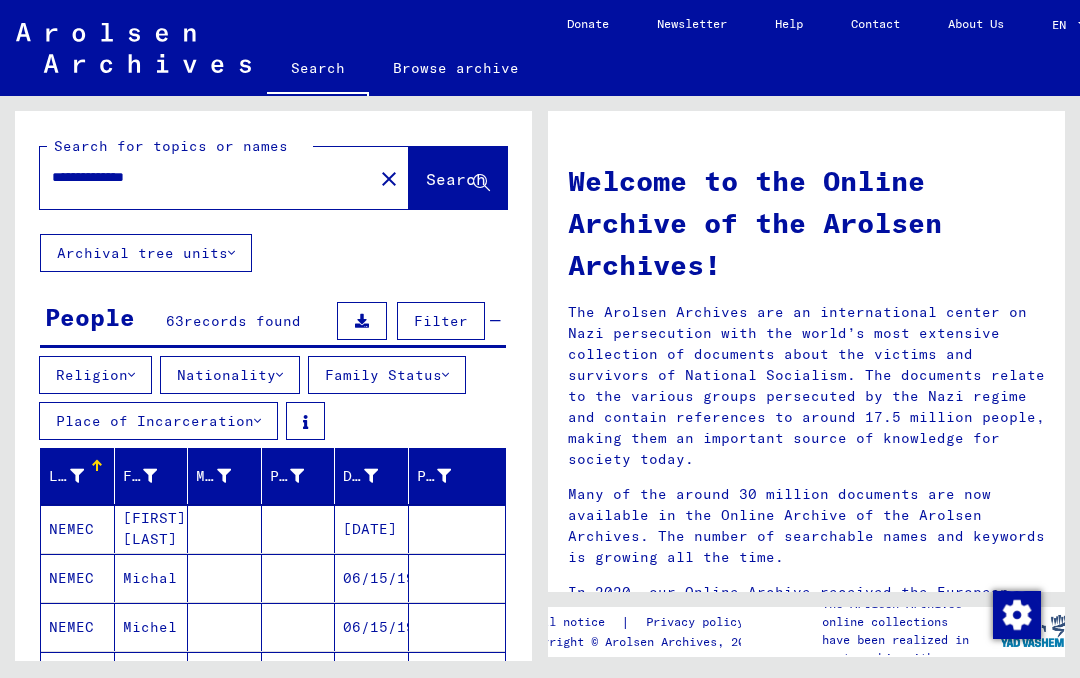 scroll, scrollTop: 61, scrollLeft: 0, axis: vertical 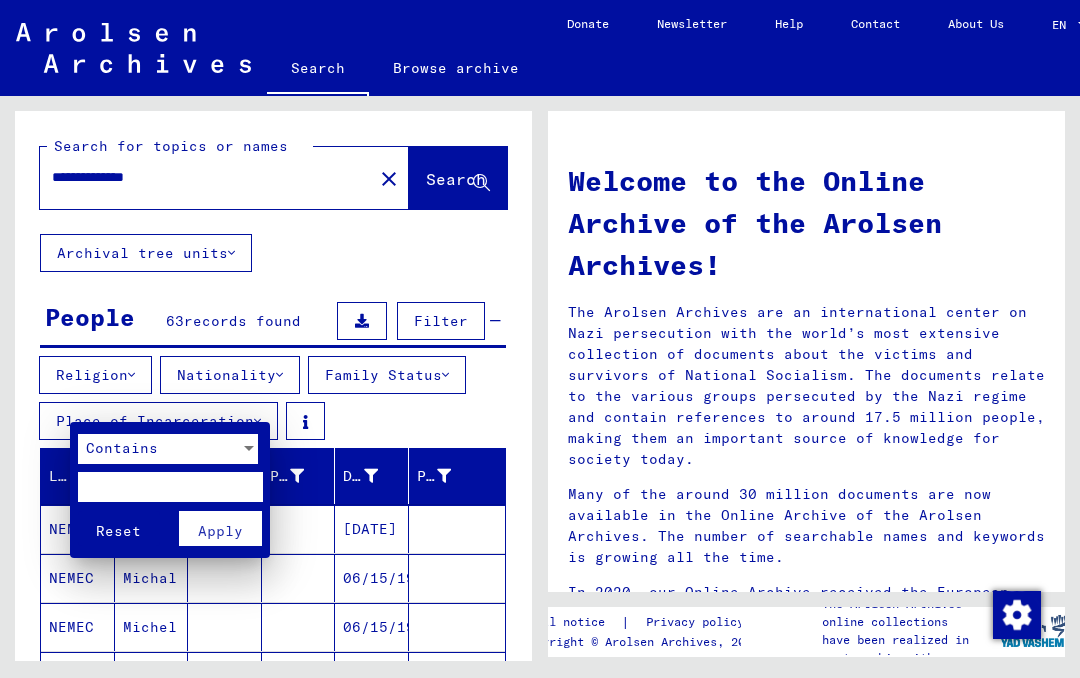 click at bounding box center [249, 449] 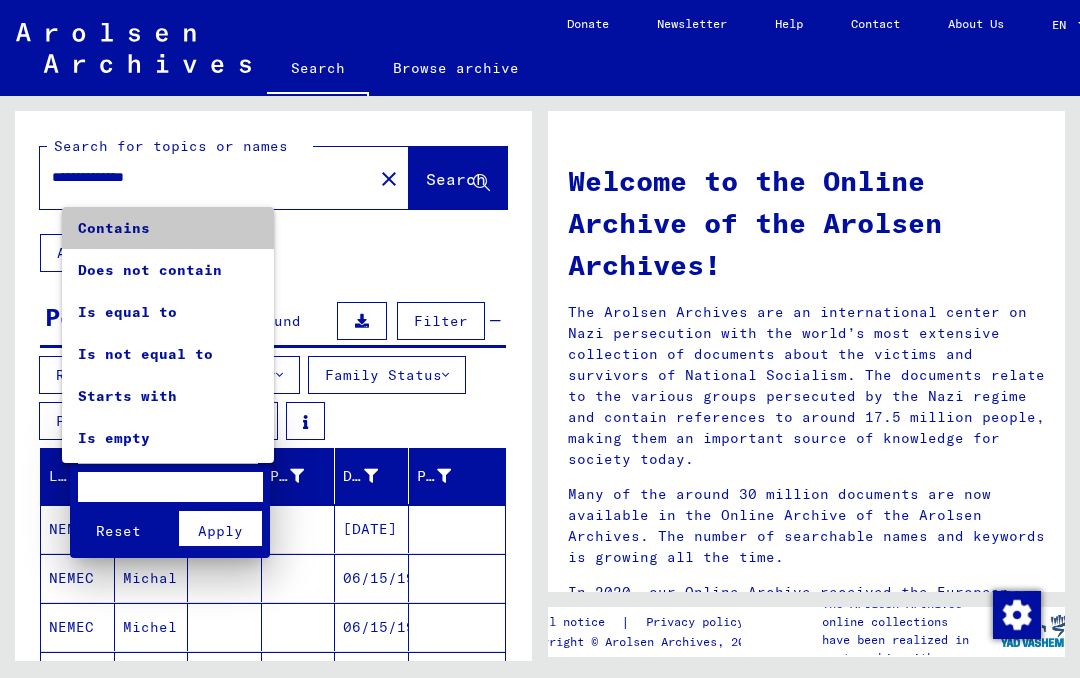 click on "Contains" at bounding box center (168, 228) 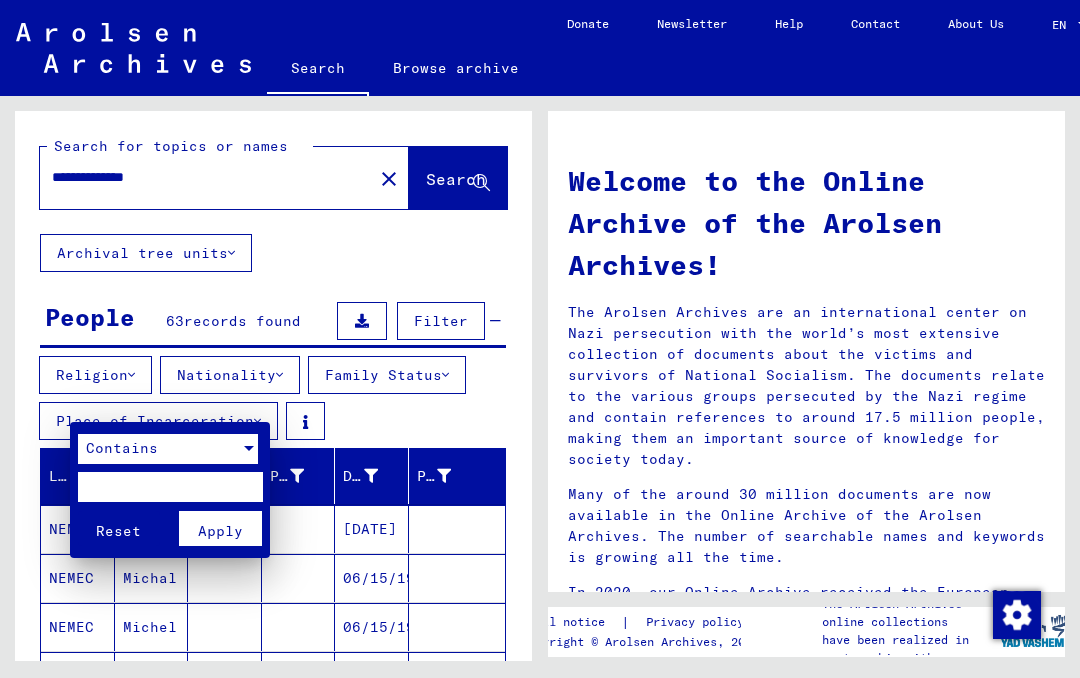 click at bounding box center (540, 339) 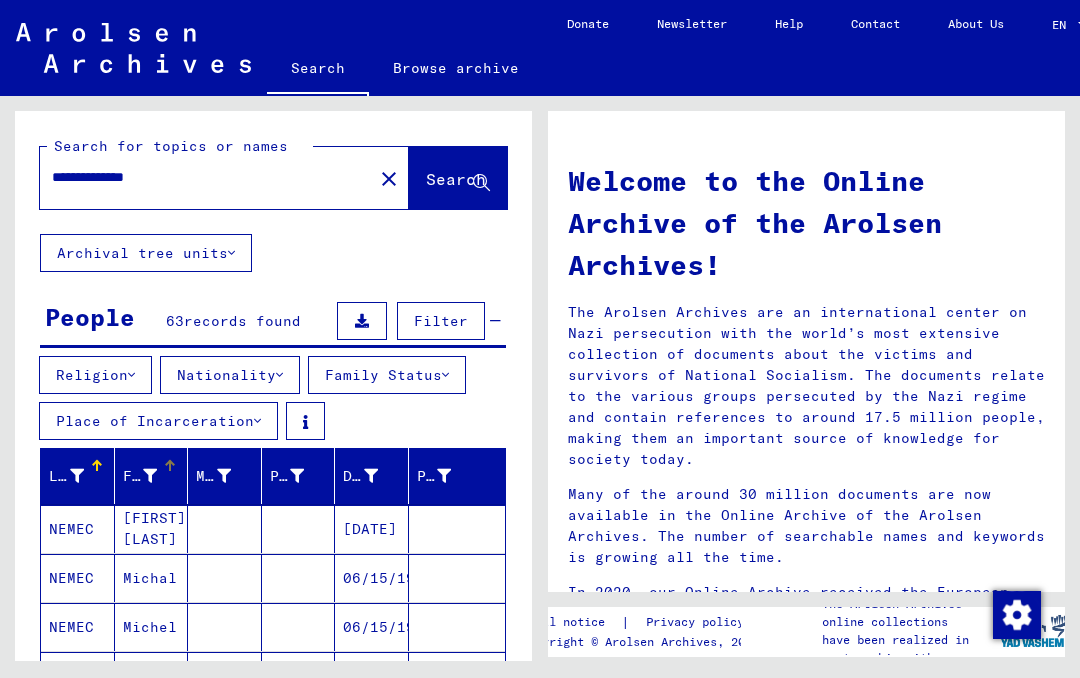 click at bounding box center [150, 476] 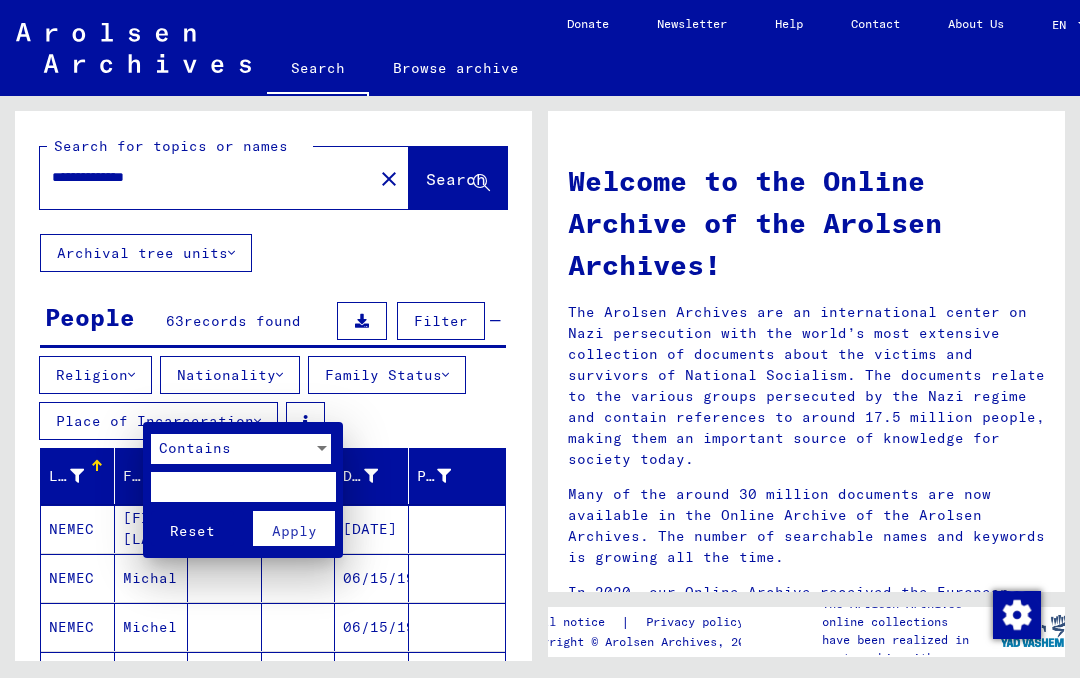 click at bounding box center (540, 339) 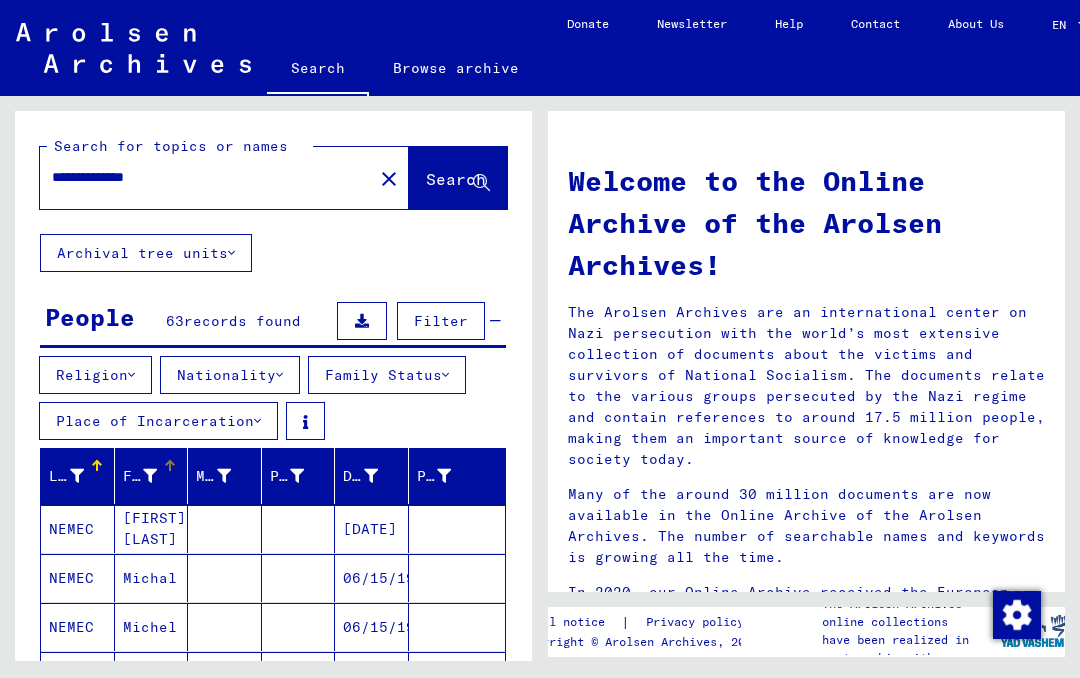 click at bounding box center (371, 476) 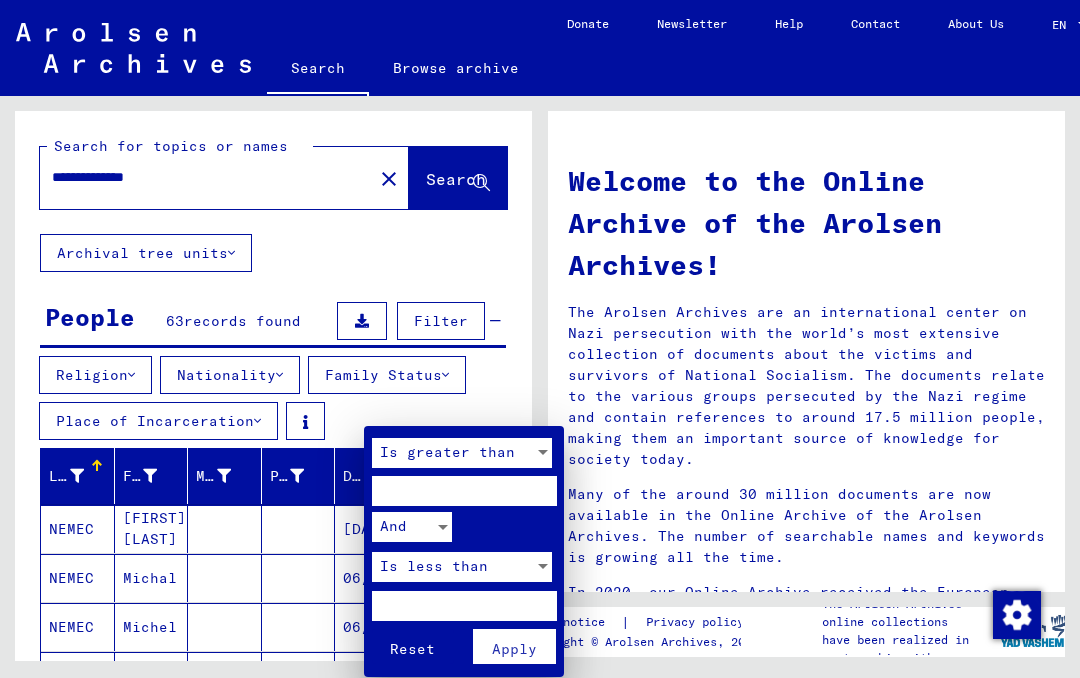 click at bounding box center (540, 339) 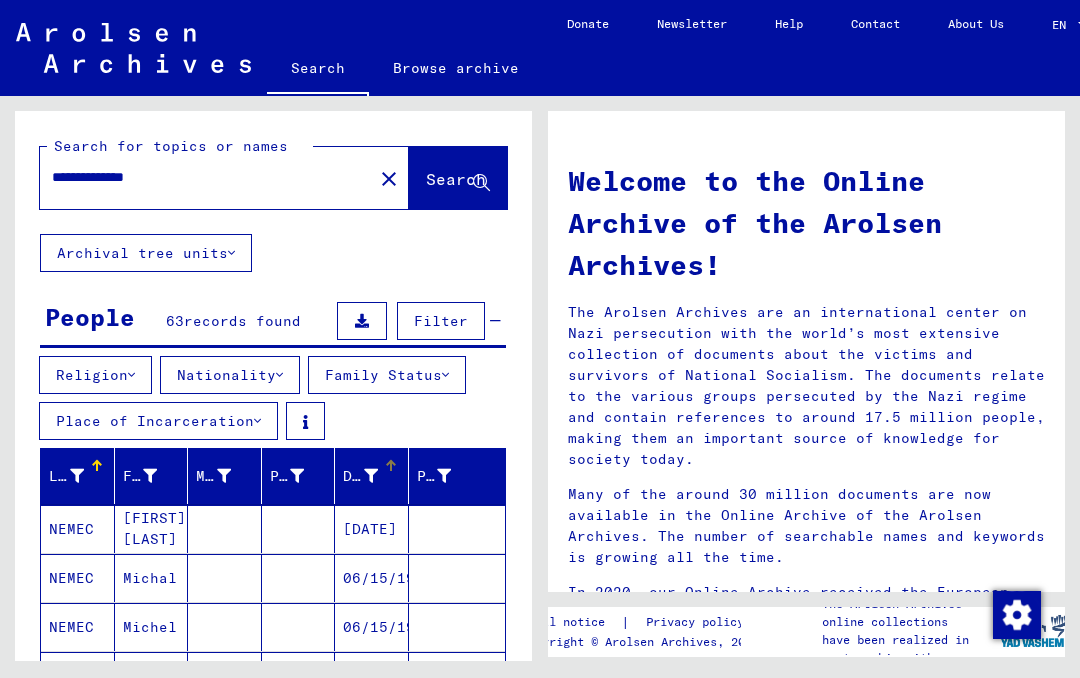 click on "[DATE]" at bounding box center (372, 578) 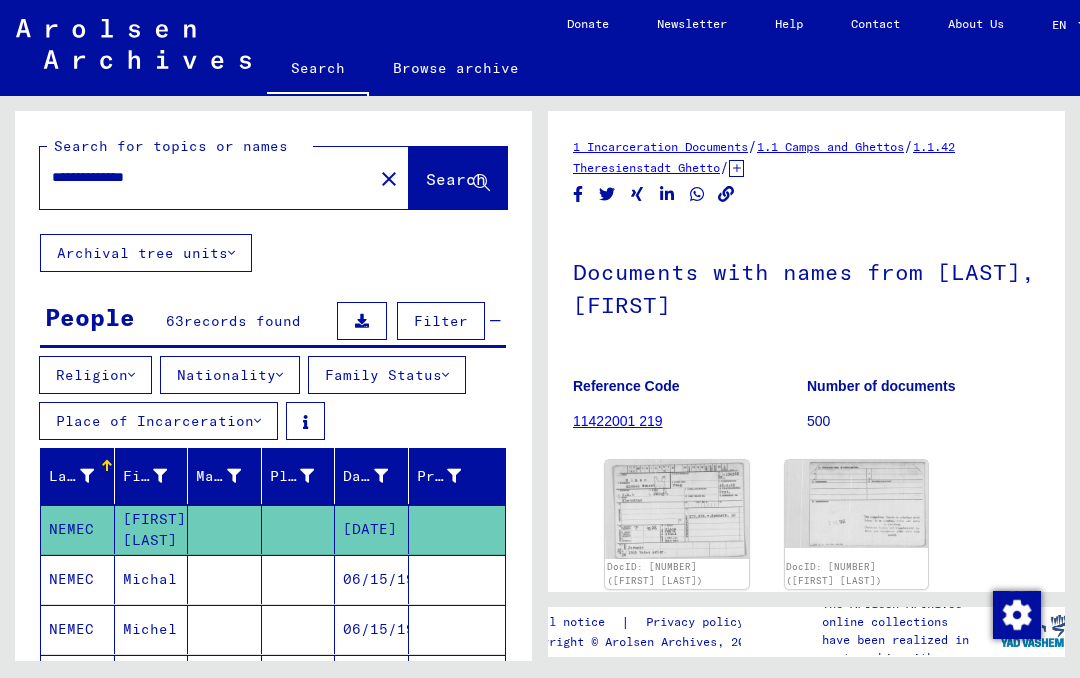 scroll, scrollTop: 0, scrollLeft: 0, axis: both 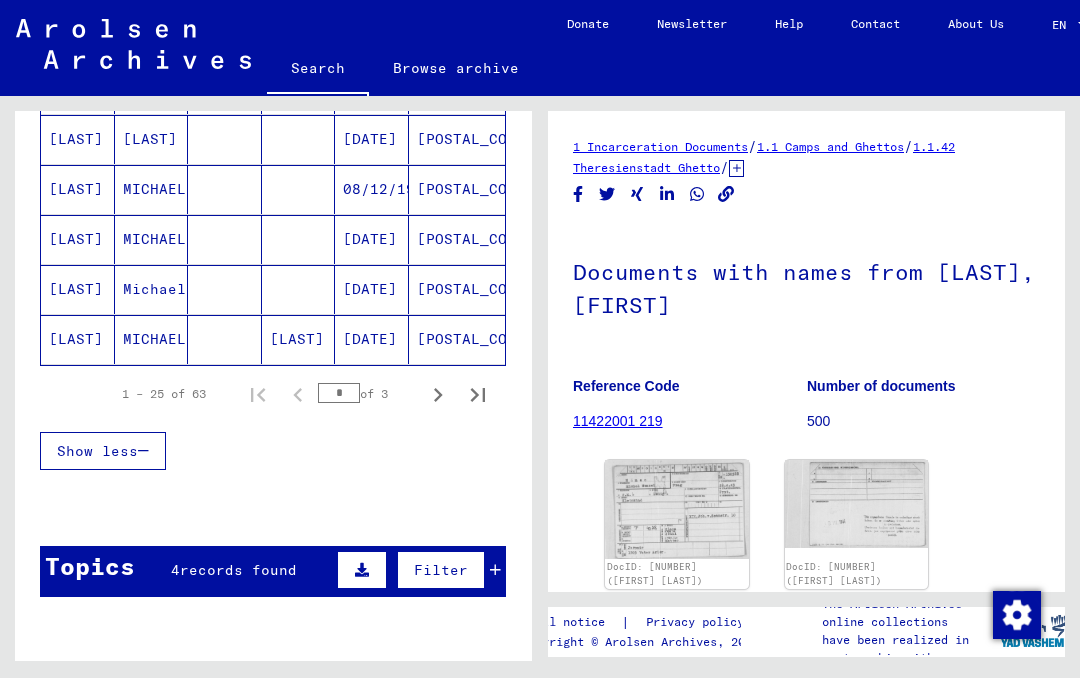 click 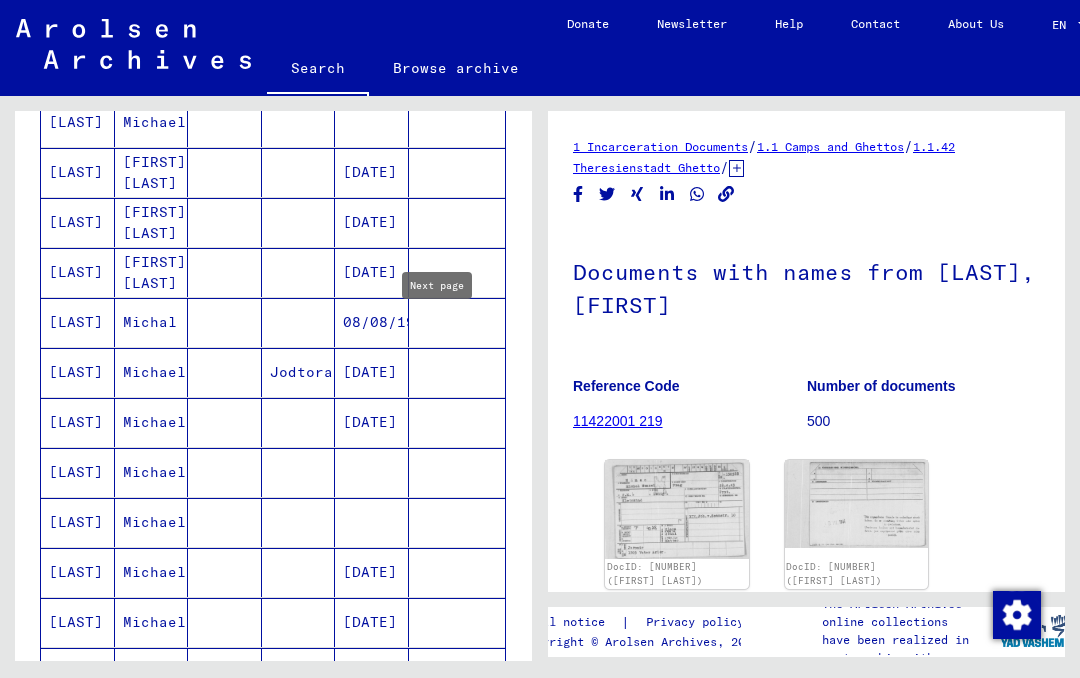 scroll, scrollTop: 709, scrollLeft: 0, axis: vertical 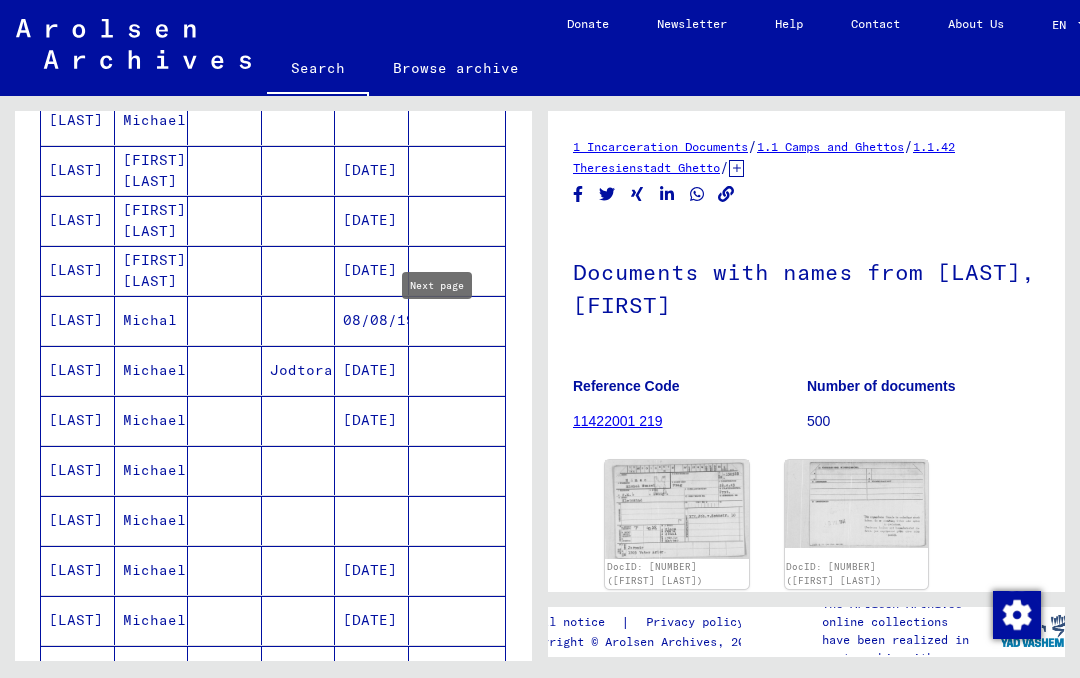 click on "Michal" at bounding box center [152, 370] 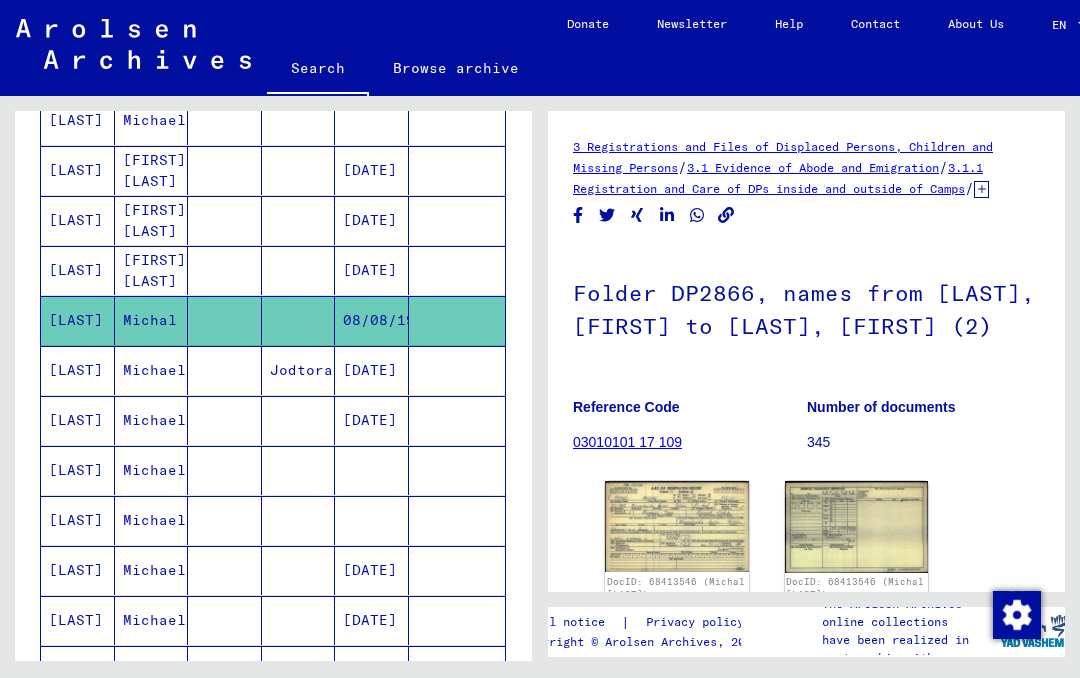 scroll, scrollTop: 0, scrollLeft: 0, axis: both 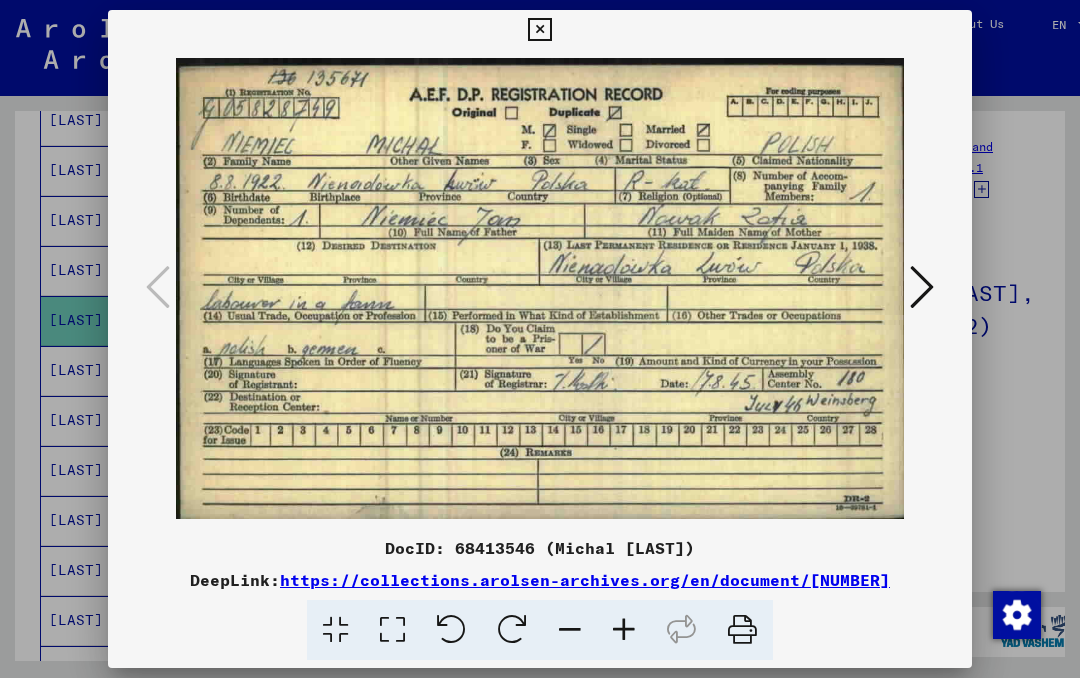 click at bounding box center (539, 30) 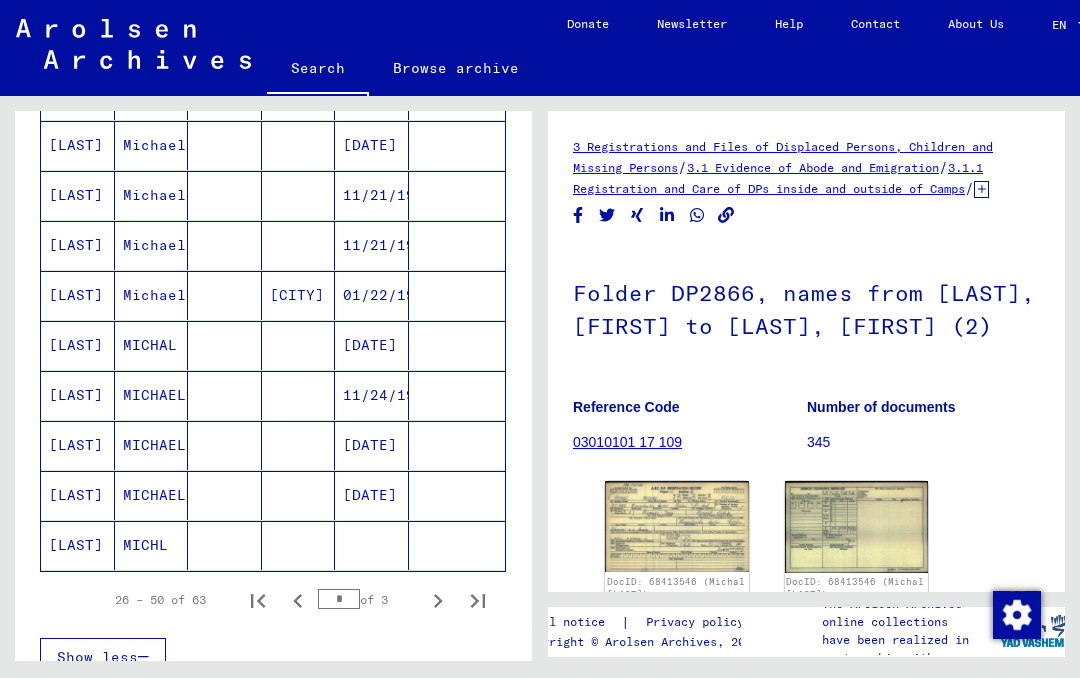 scroll, scrollTop: 1184, scrollLeft: 0, axis: vertical 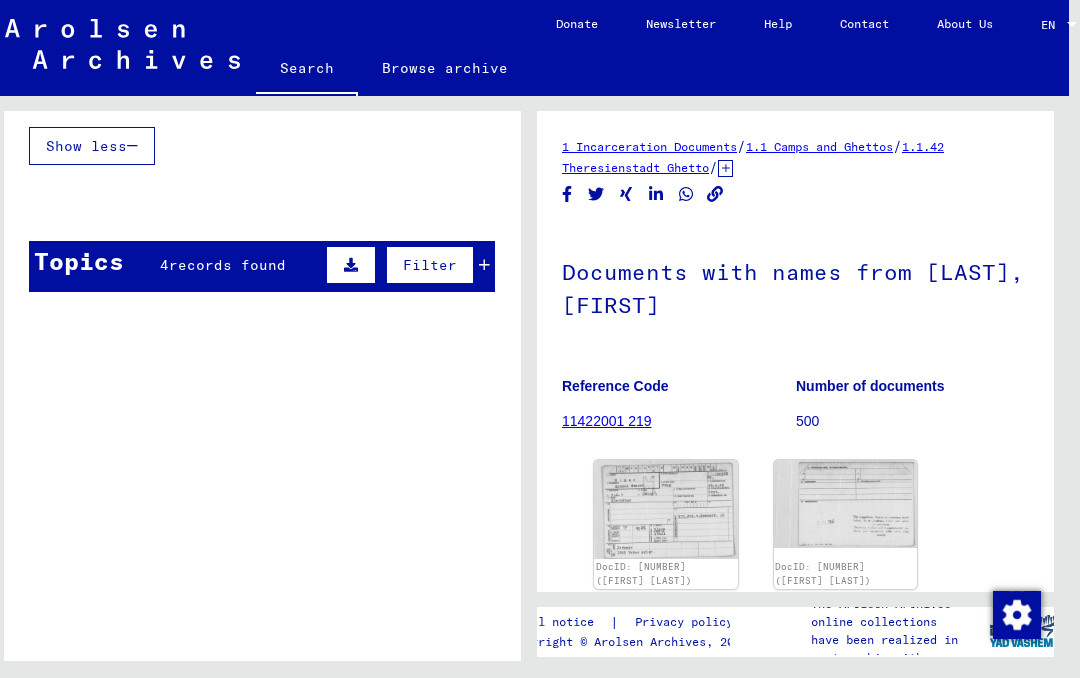 click at bounding box center [351, 265] 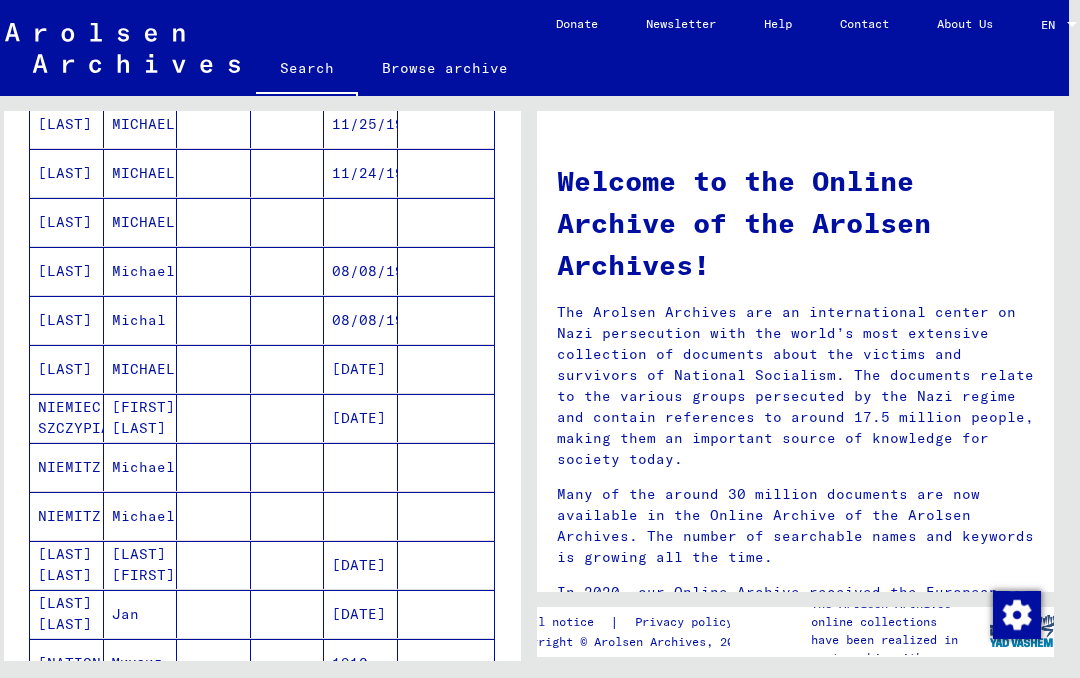 scroll, scrollTop: 453, scrollLeft: 0, axis: vertical 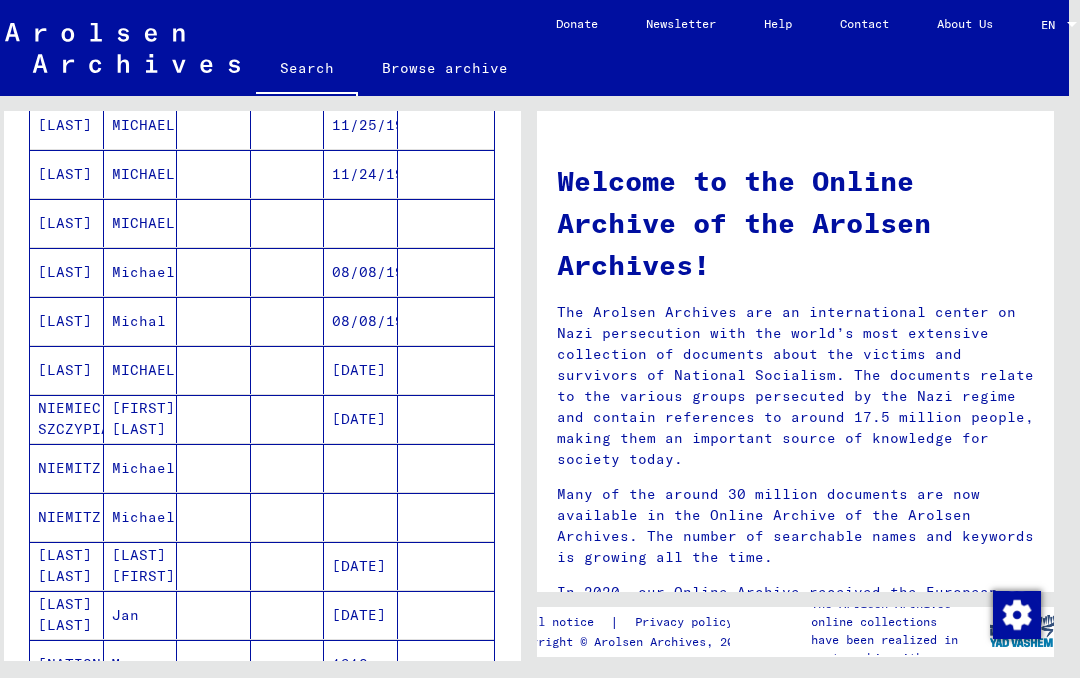 click on "08/08/1926" at bounding box center [361, 321] 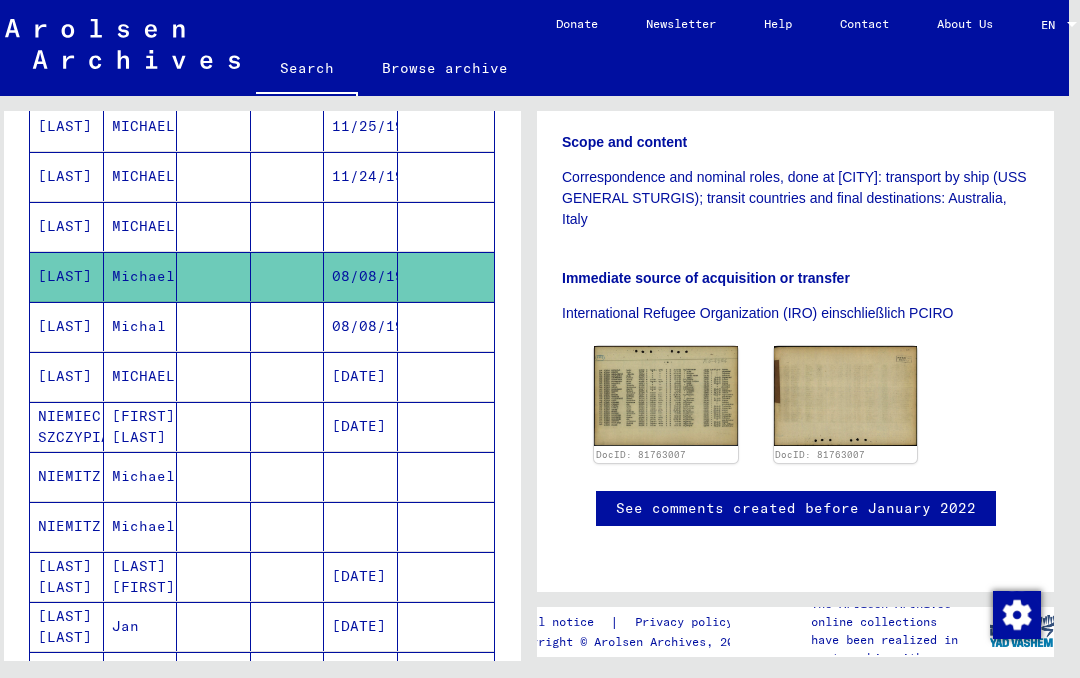scroll, scrollTop: 505, scrollLeft: 0, axis: vertical 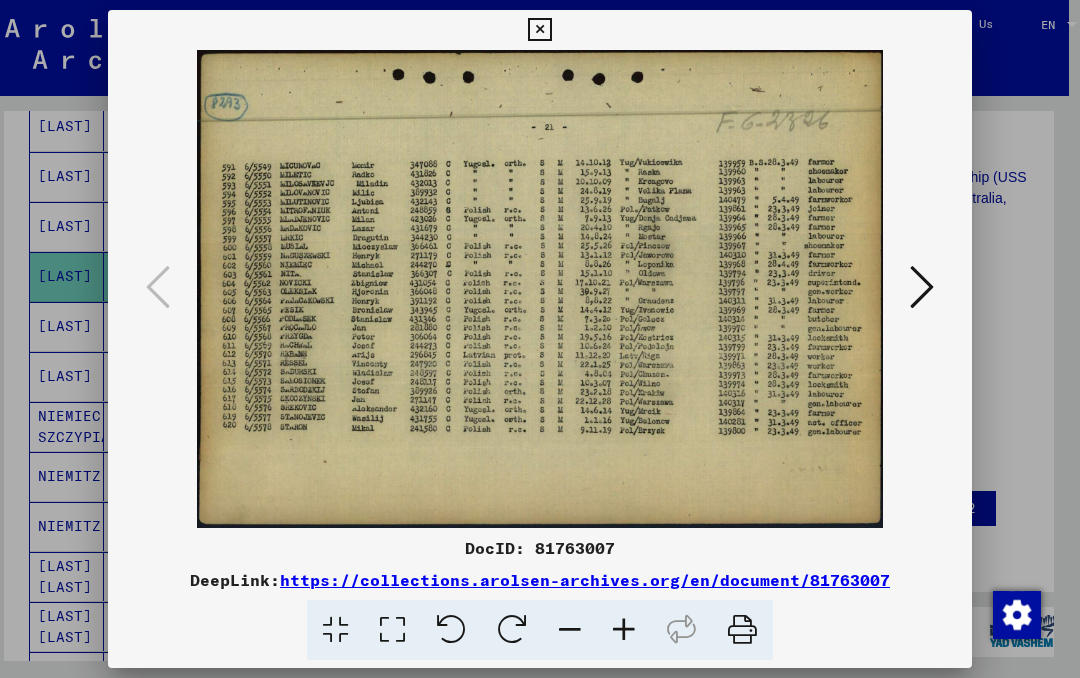 click at bounding box center (539, 30) 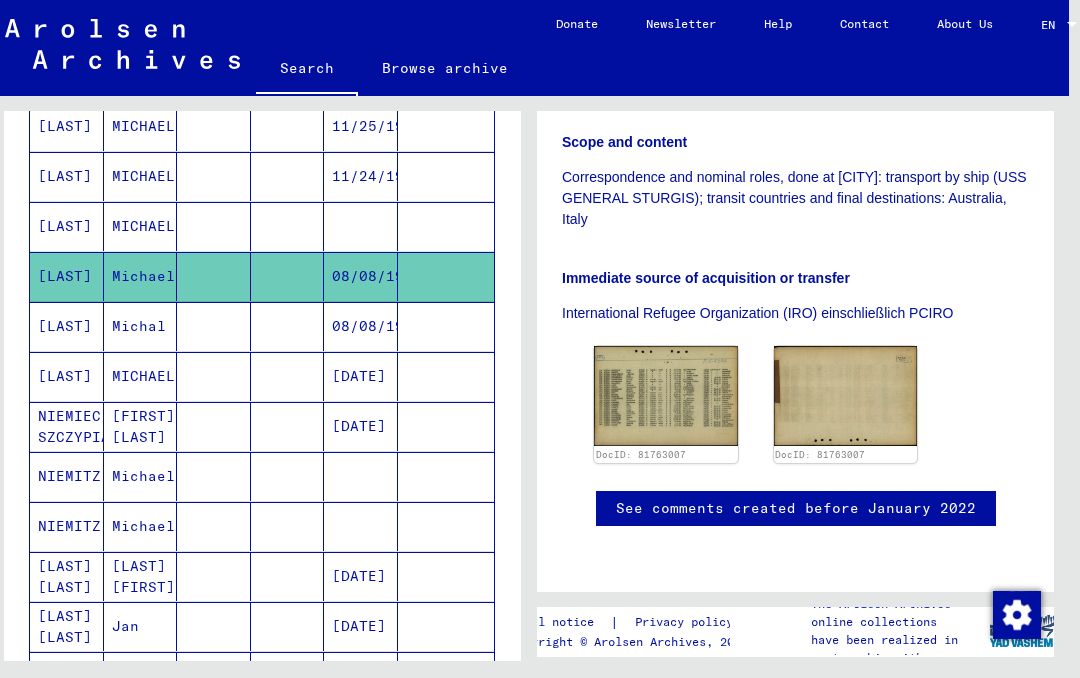 click on "08/08/1926" at bounding box center [361, 376] 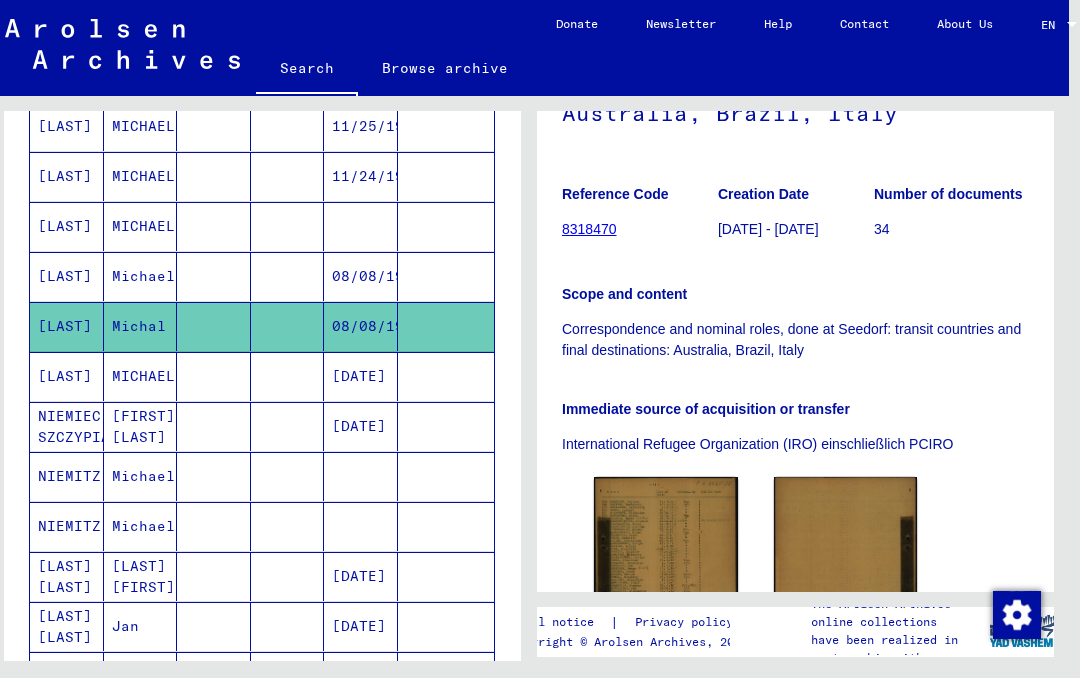 scroll, scrollTop: 280, scrollLeft: 0, axis: vertical 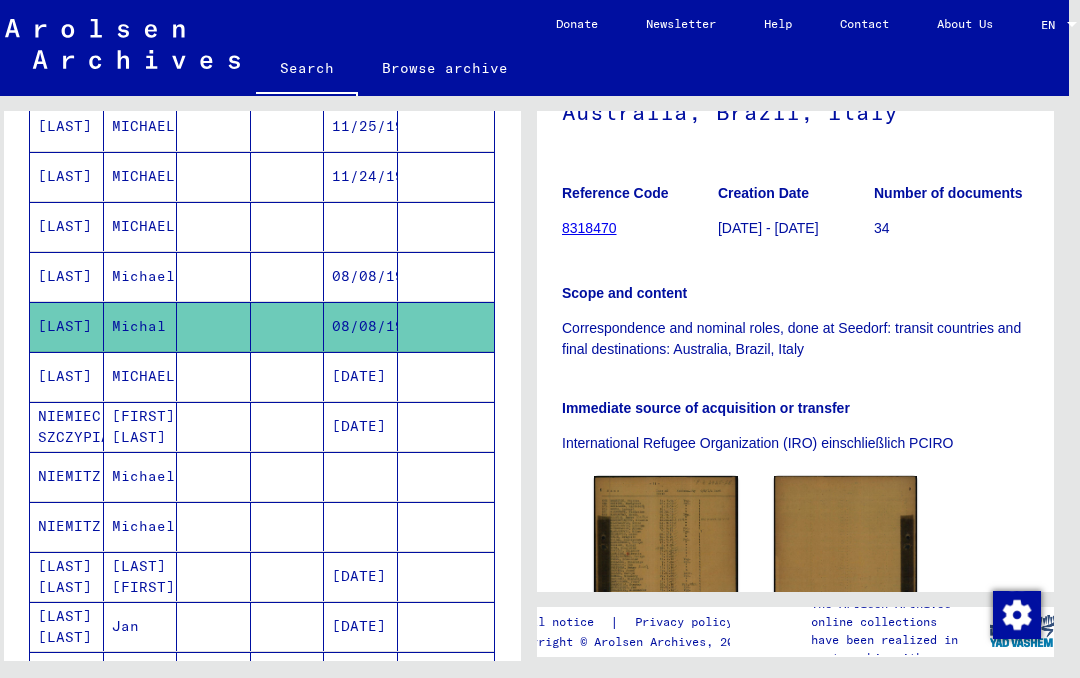 click on "[DATE]" at bounding box center [361, 426] 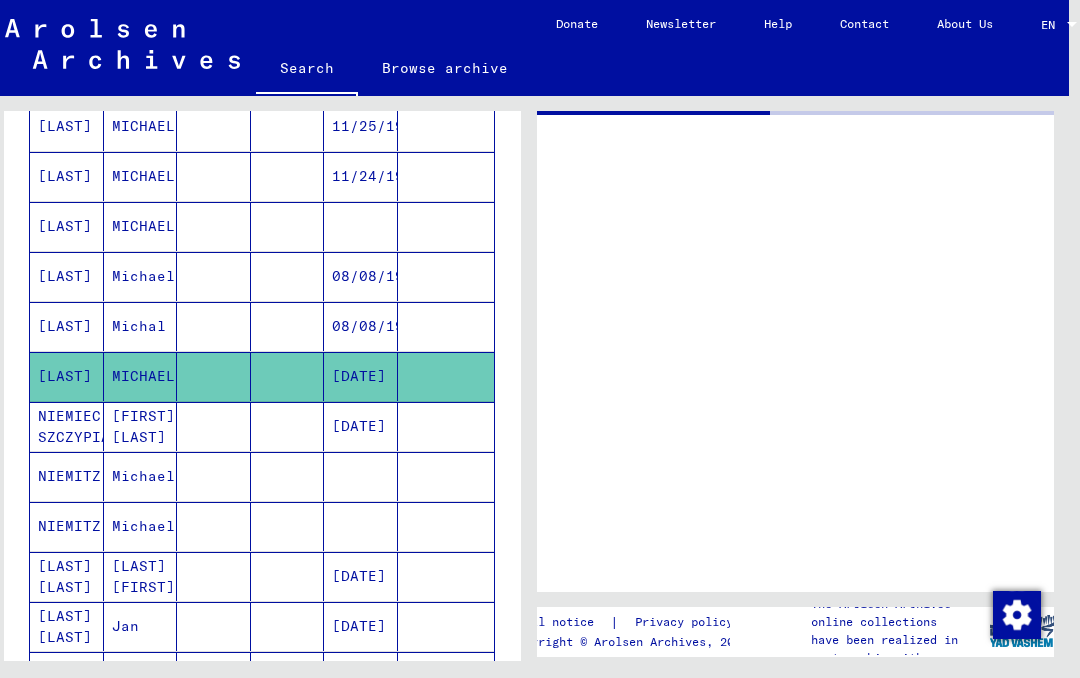 scroll, scrollTop: 0, scrollLeft: 0, axis: both 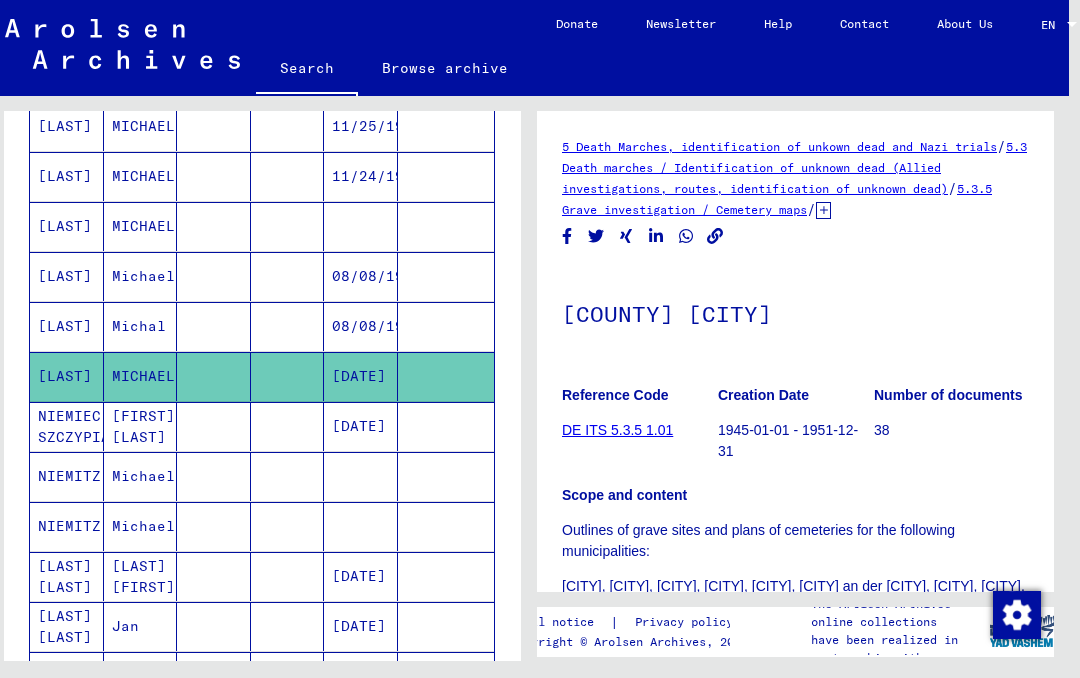 click on "11/24/1925" at bounding box center (361, 226) 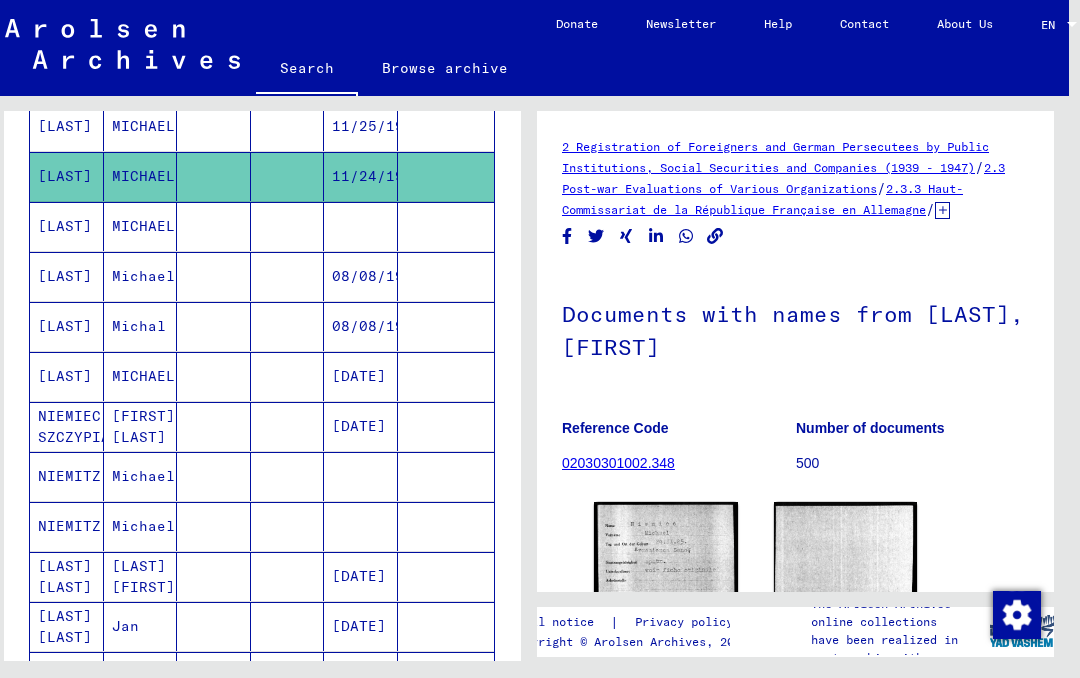 scroll, scrollTop: 0, scrollLeft: 0, axis: both 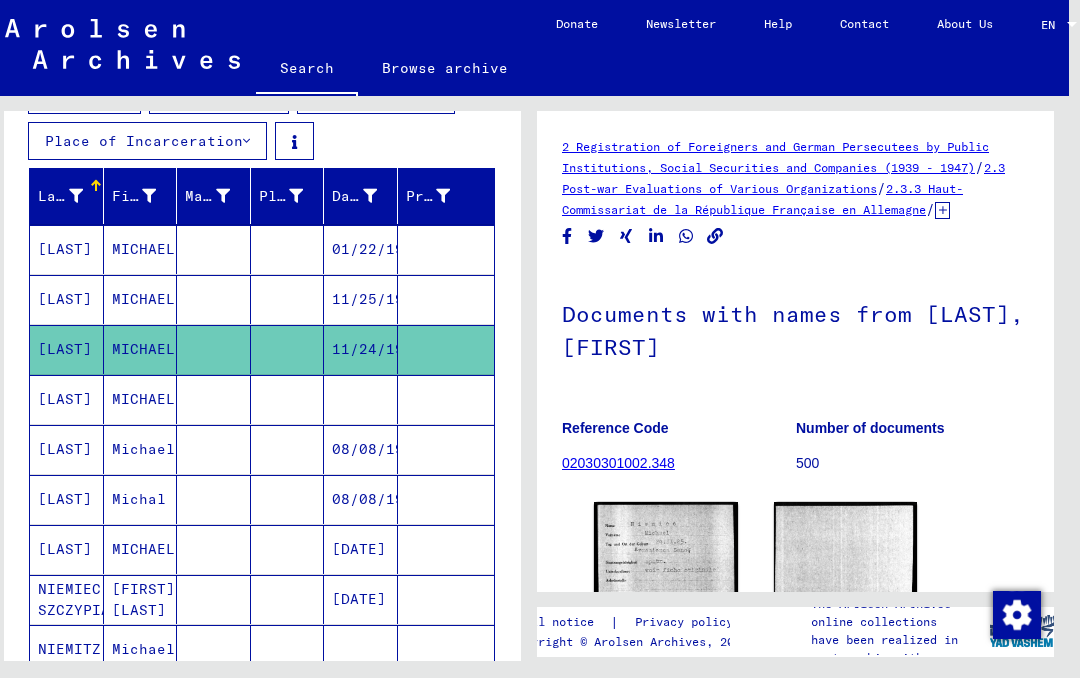 click on "11/25/1925" at bounding box center [361, 349] 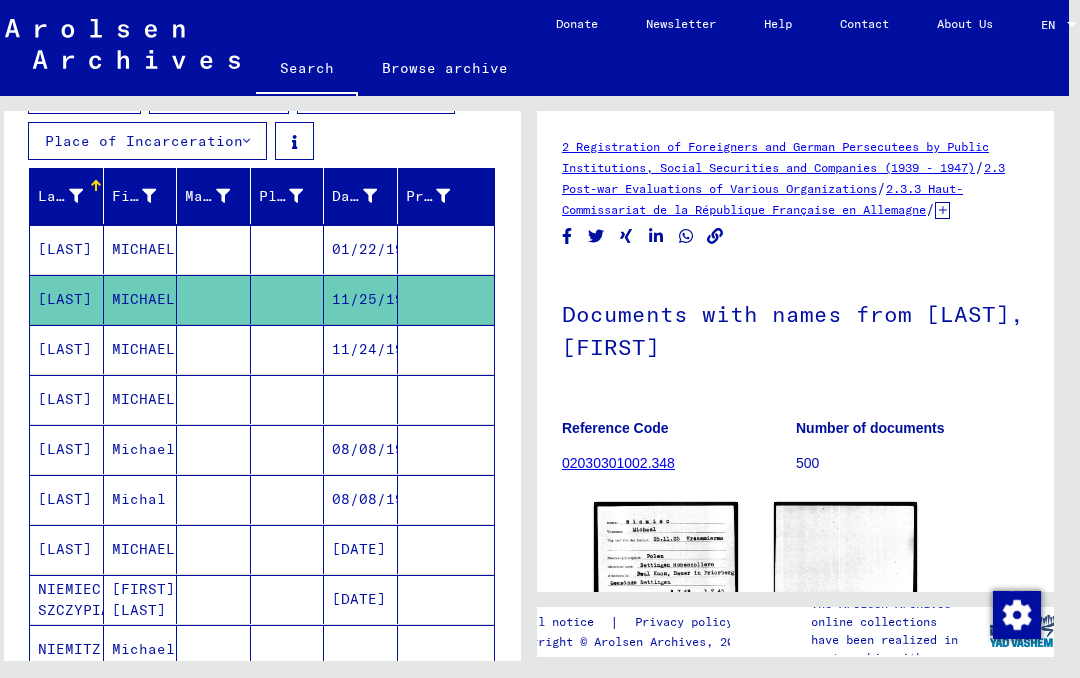 scroll, scrollTop: 0, scrollLeft: 0, axis: both 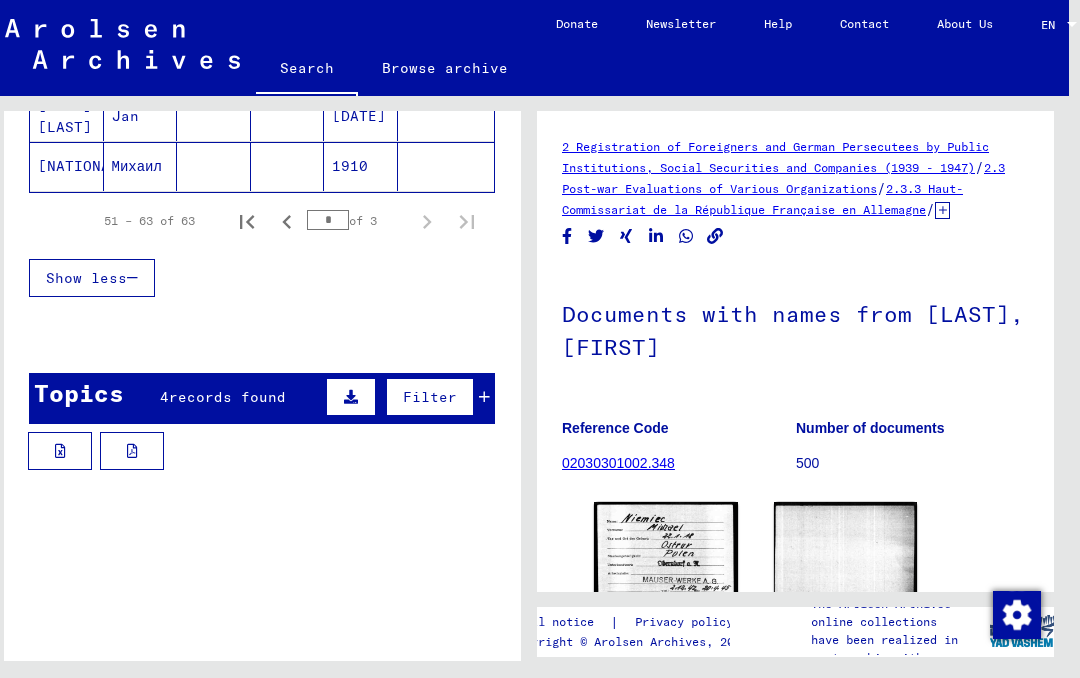 click 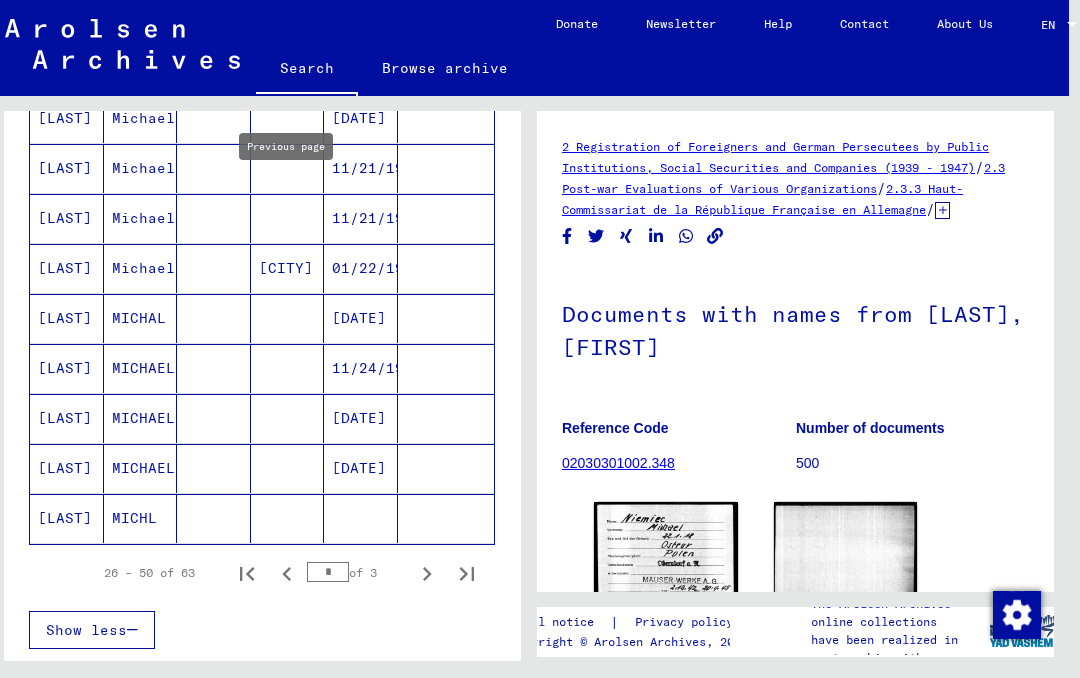 scroll, scrollTop: 1206, scrollLeft: 0, axis: vertical 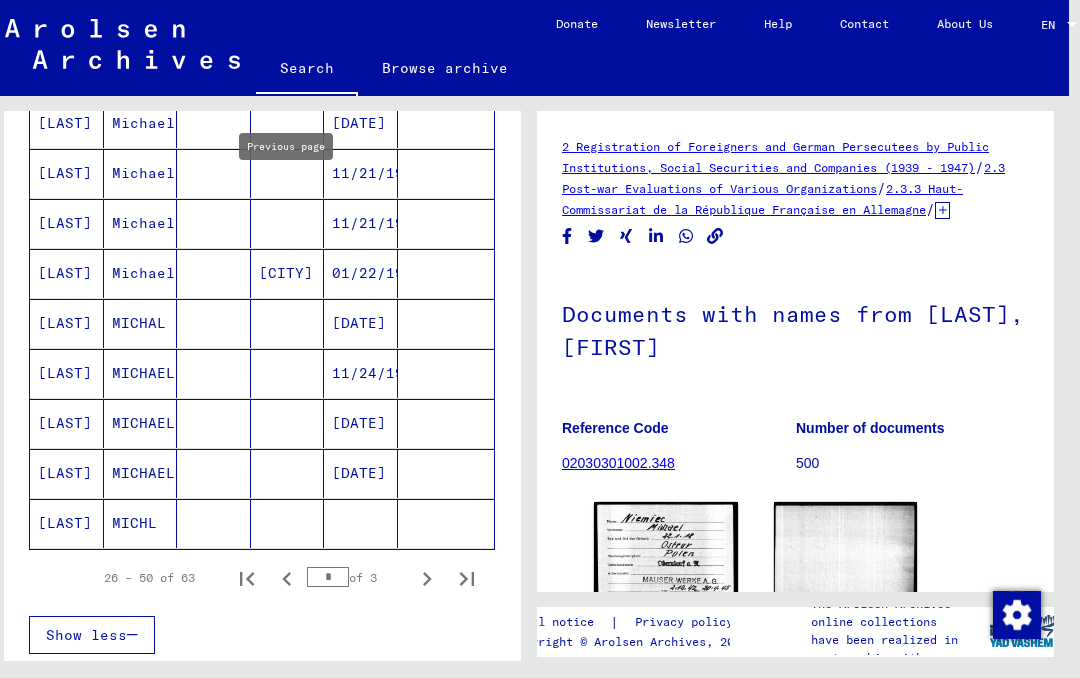 click on "[DATE]" at bounding box center (361, 373) 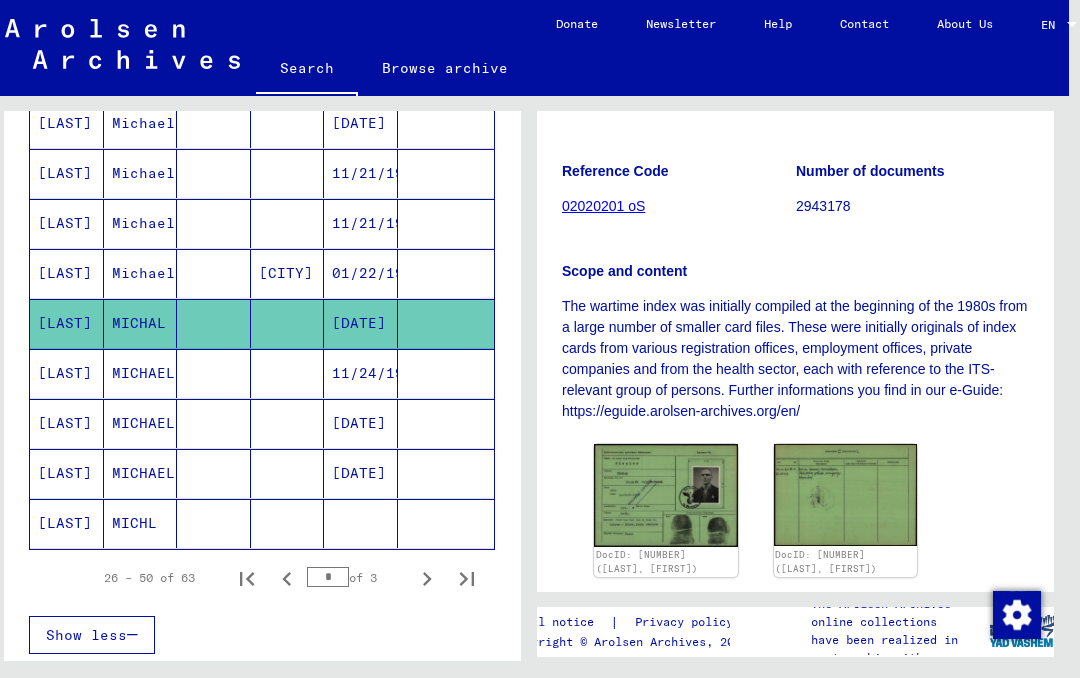 scroll, scrollTop: 314, scrollLeft: 0, axis: vertical 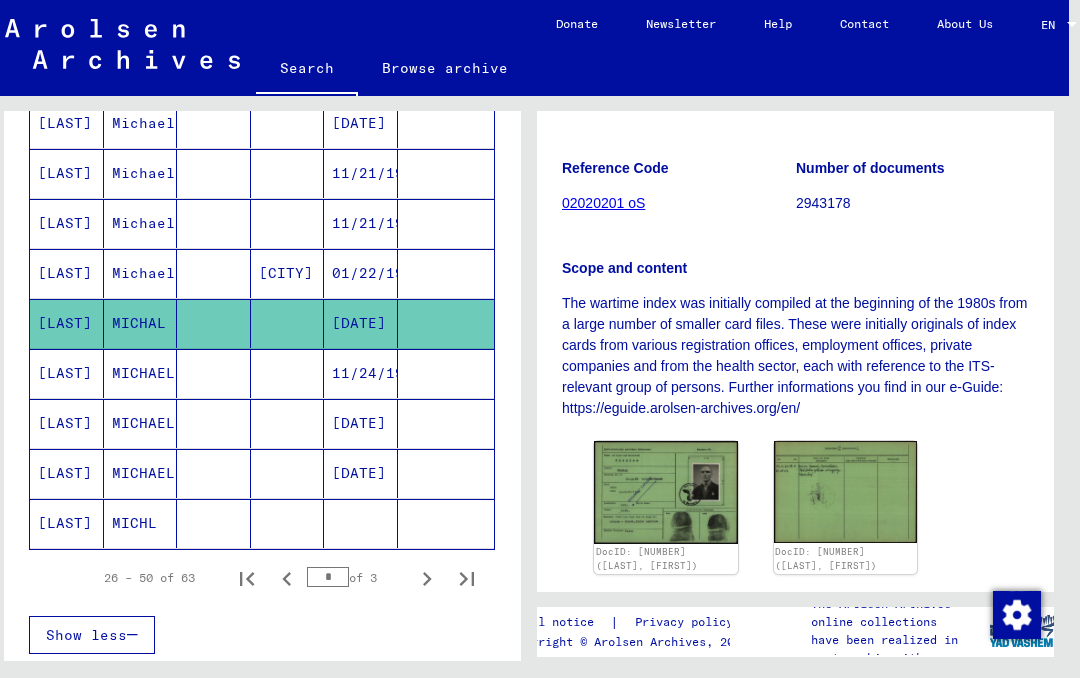click 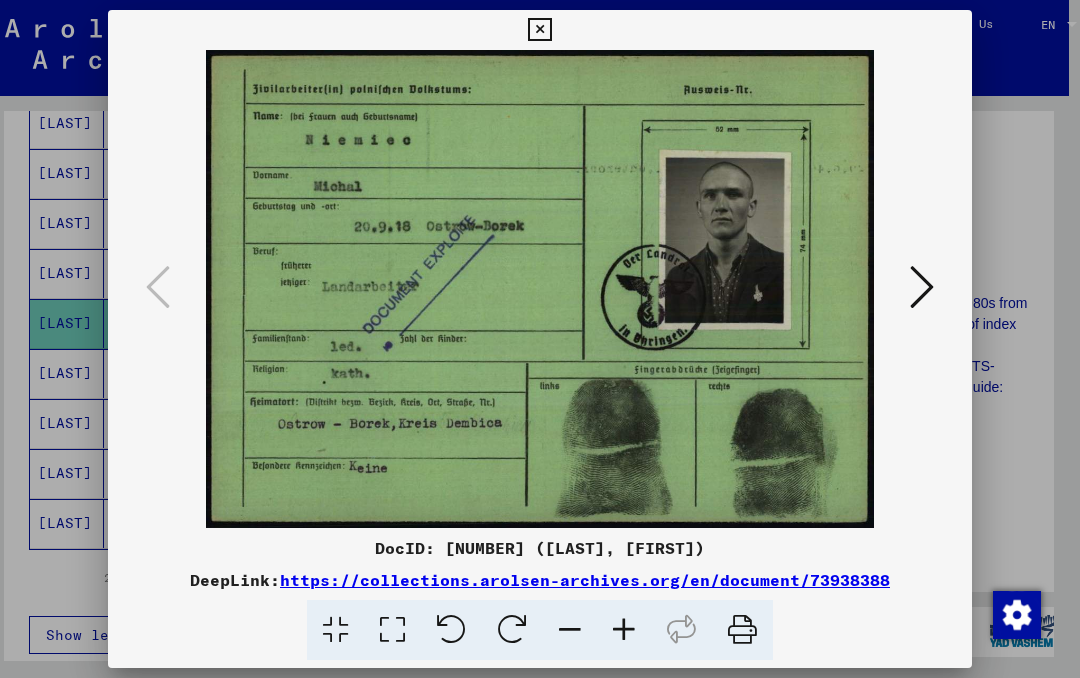click at bounding box center [539, 30] 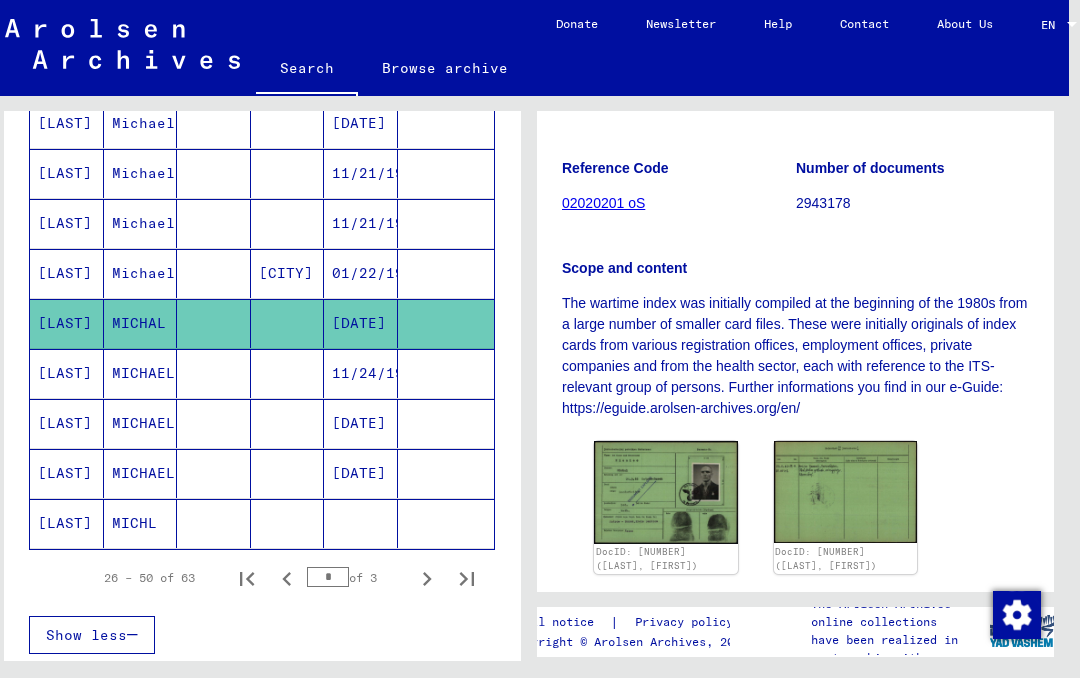 click on "01/22/1918" at bounding box center (361, 323) 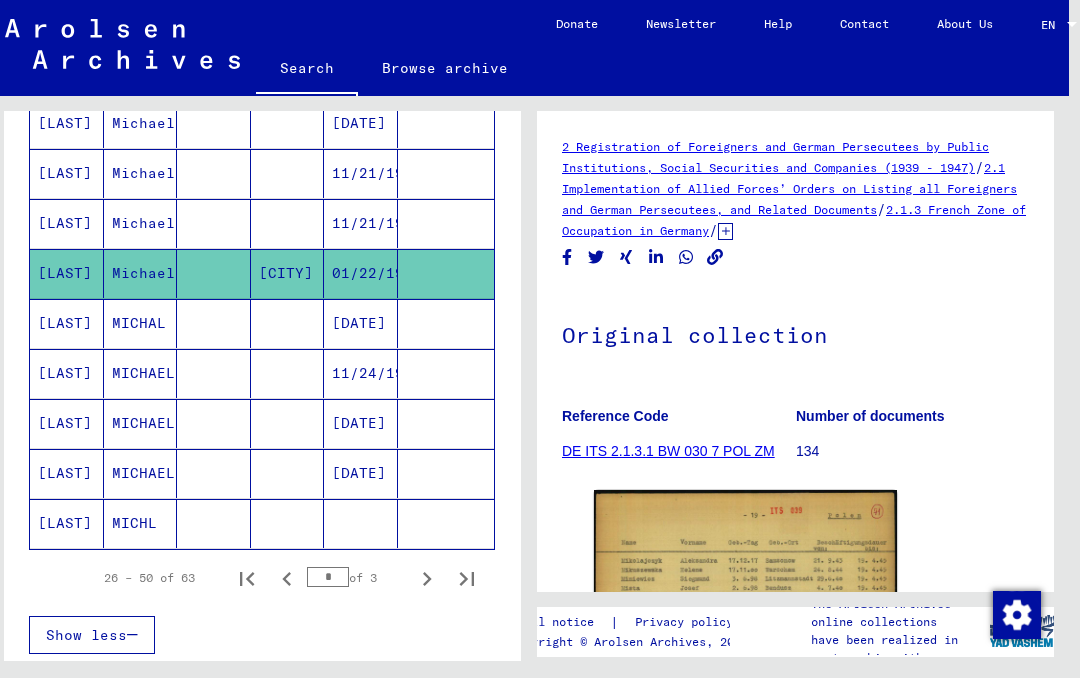 click on "11/21/1924" at bounding box center [361, 273] 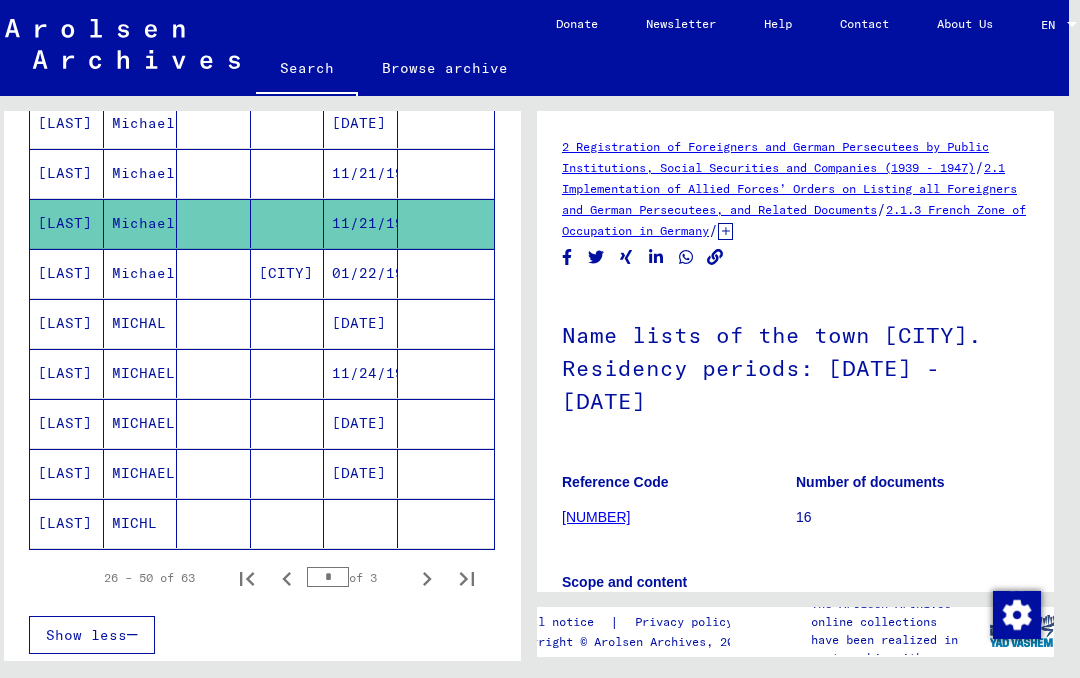 scroll, scrollTop: 0, scrollLeft: 0, axis: both 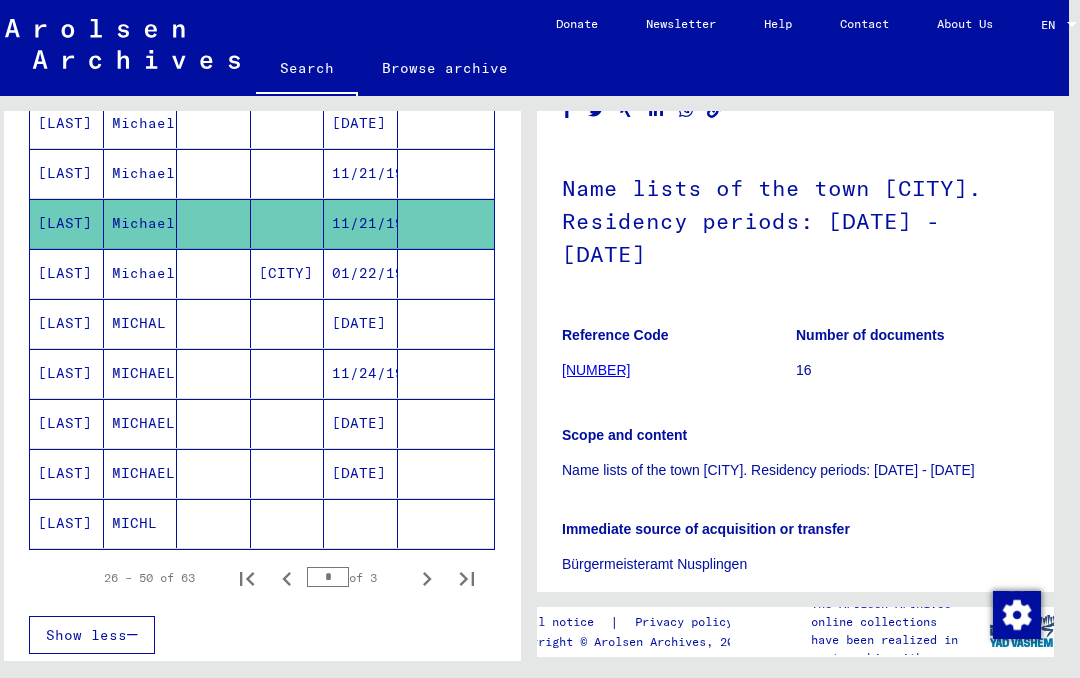 click on "[NUMBER]" 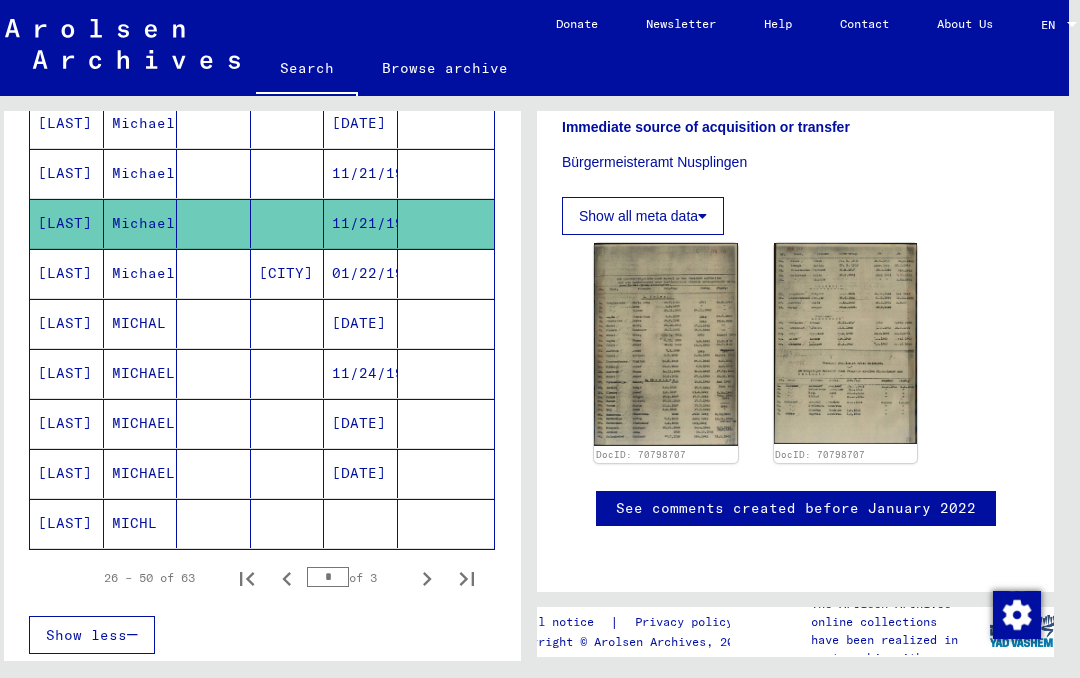 scroll, scrollTop: 612, scrollLeft: 0, axis: vertical 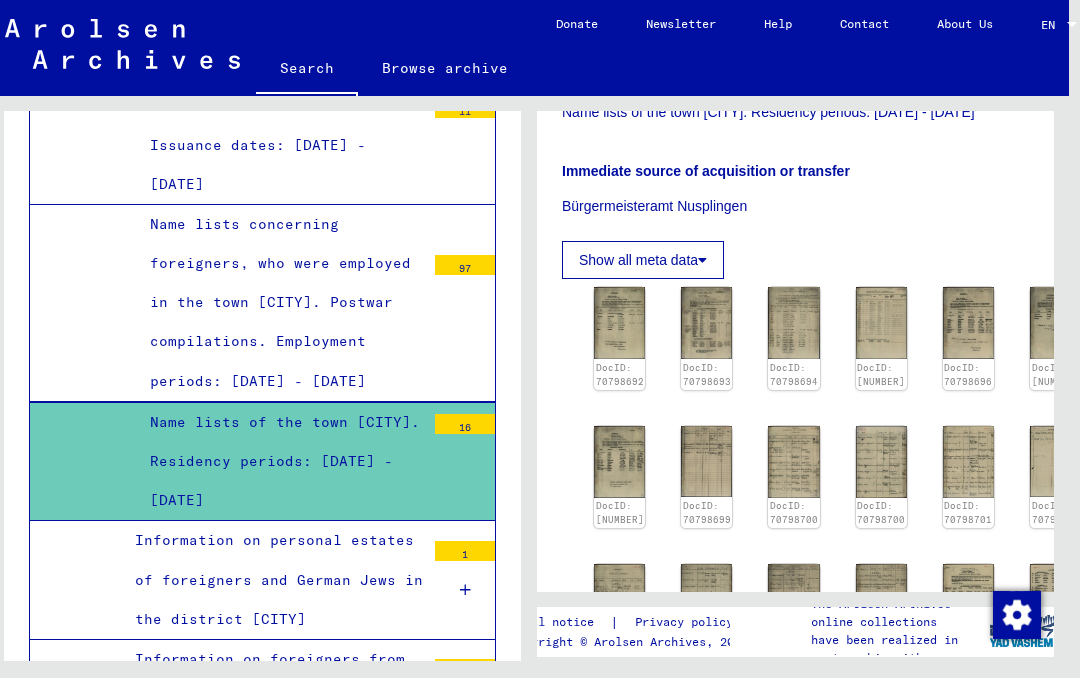 click 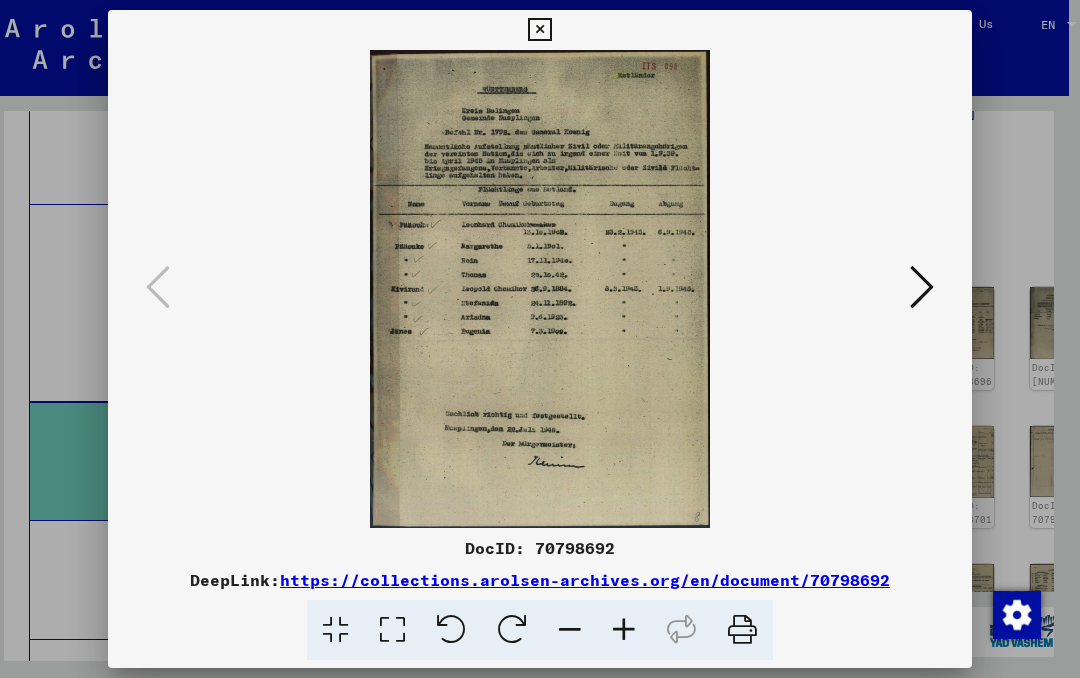 click at bounding box center (539, 30) 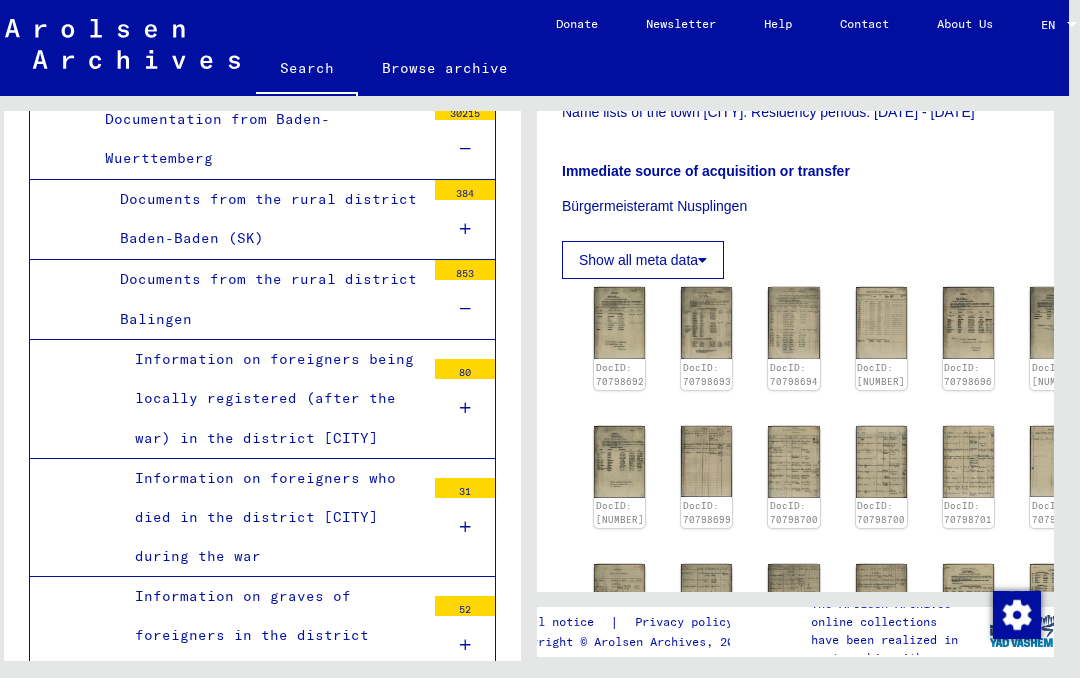 scroll, scrollTop: 950, scrollLeft: 0, axis: vertical 